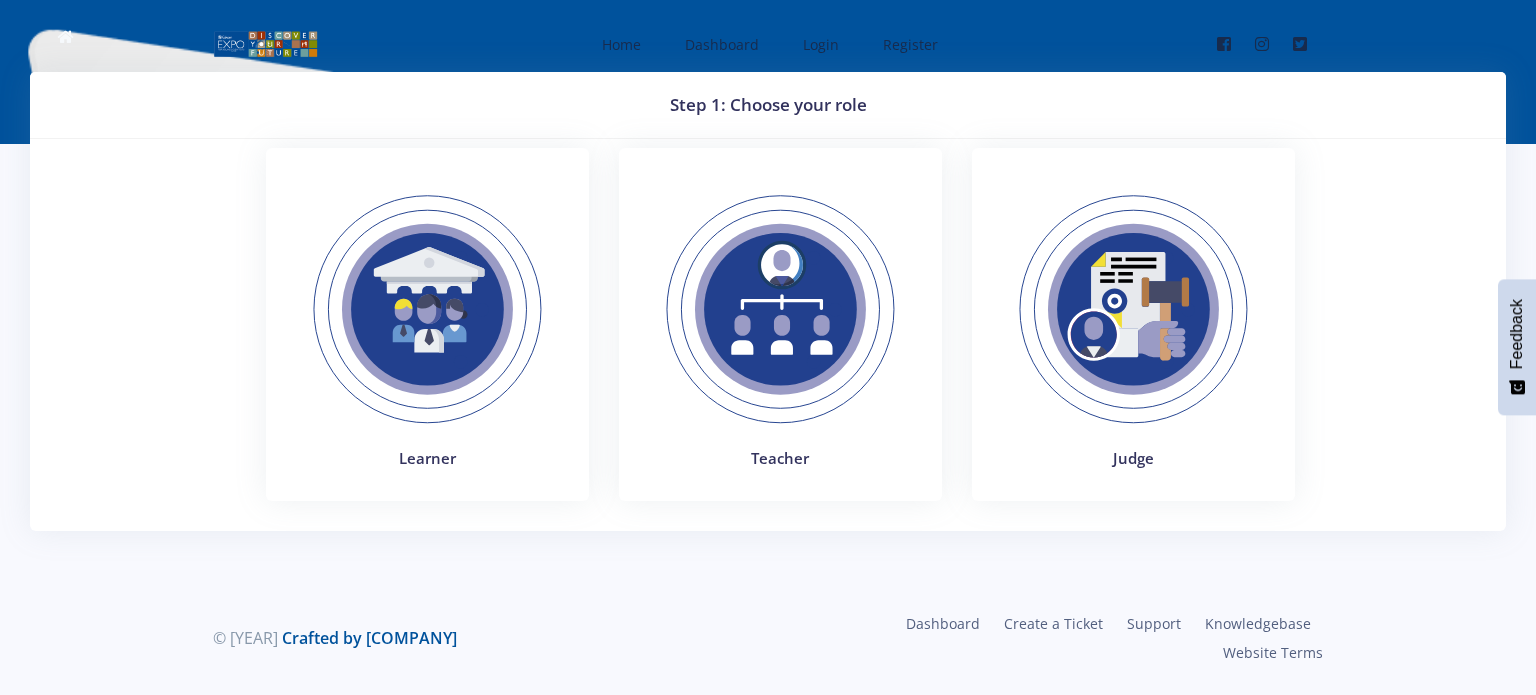 scroll, scrollTop: 0, scrollLeft: 0, axis: both 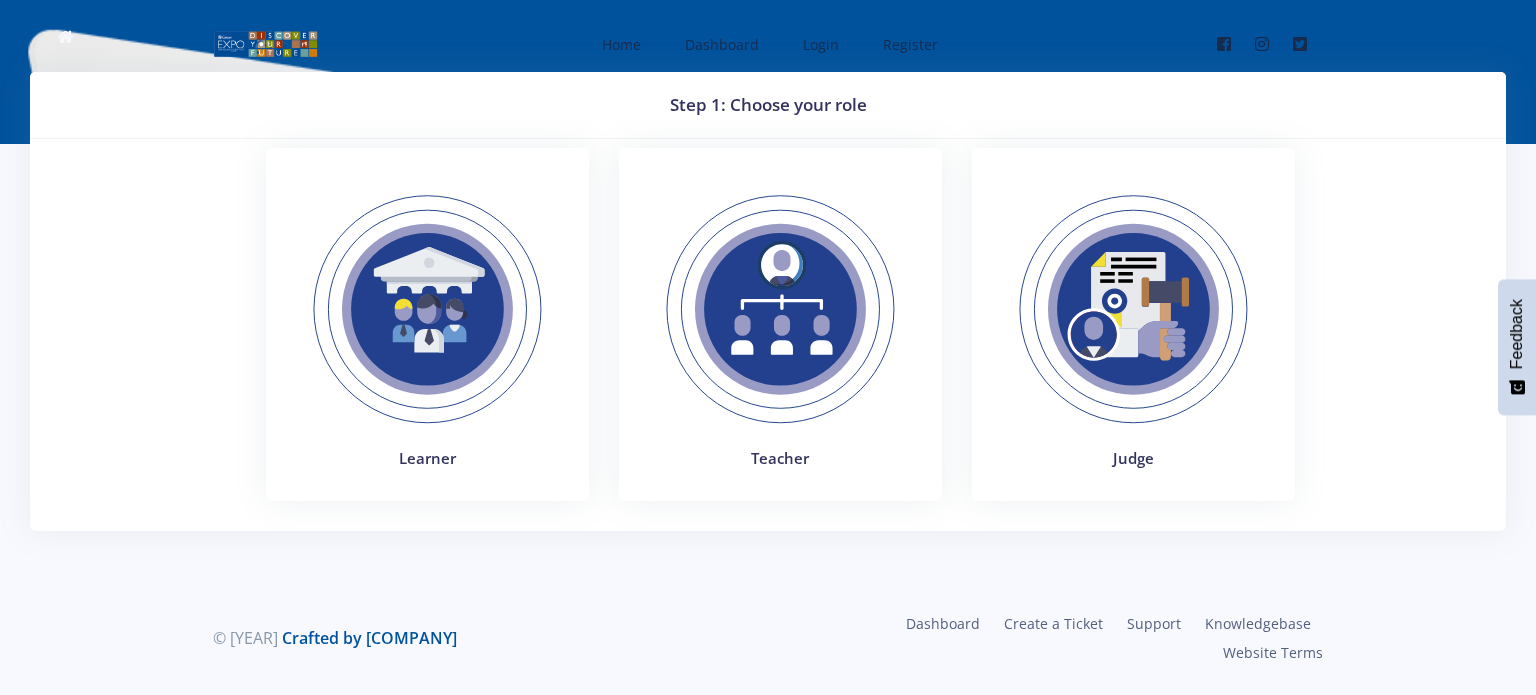 click at bounding box center [1133, 309] 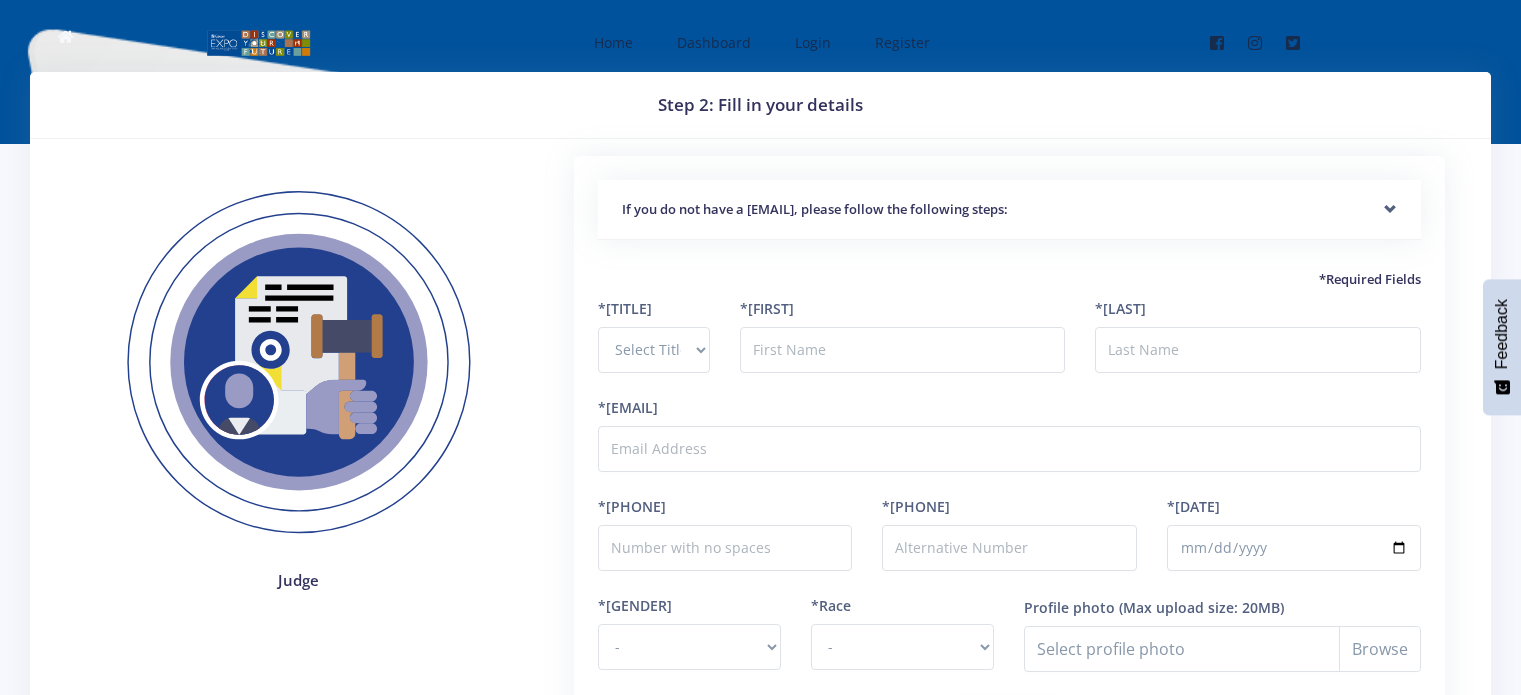 scroll, scrollTop: 0, scrollLeft: 0, axis: both 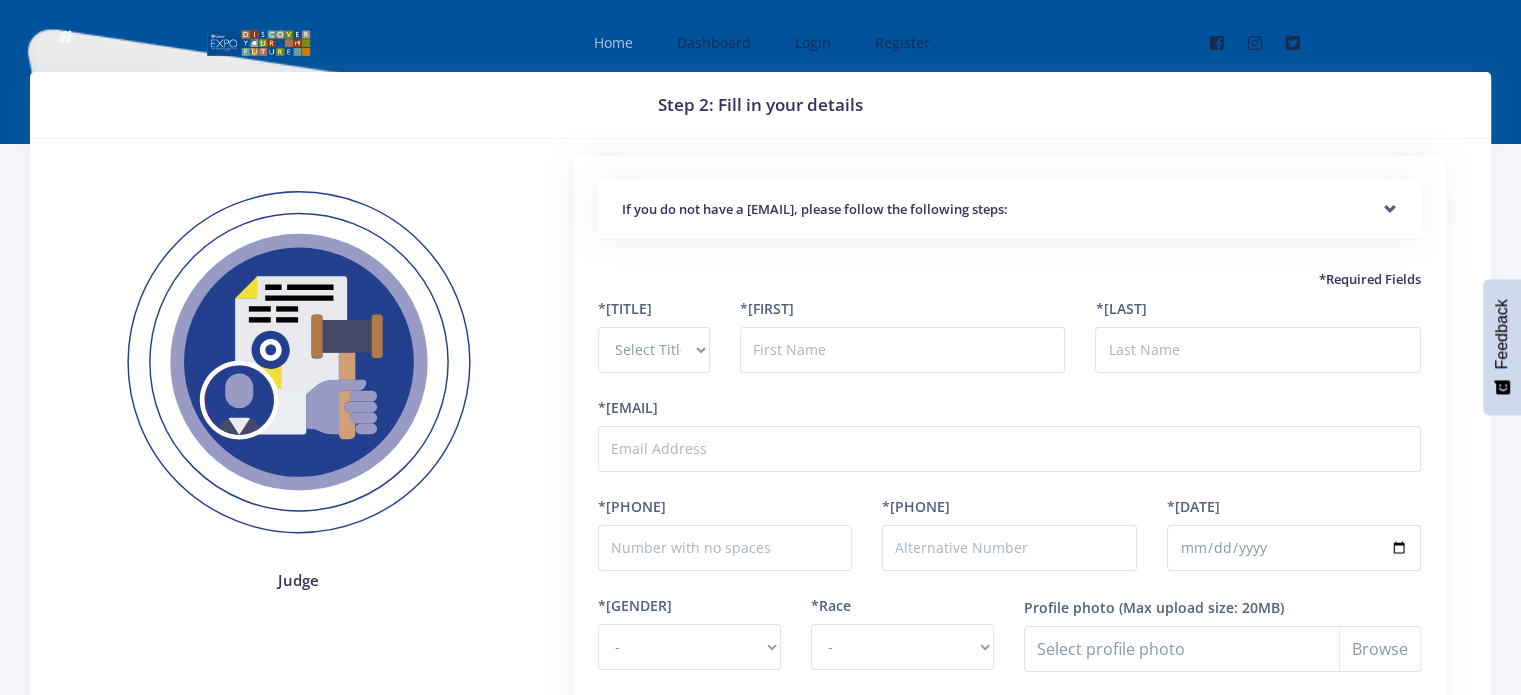click on "Home" at bounding box center [613, 42] 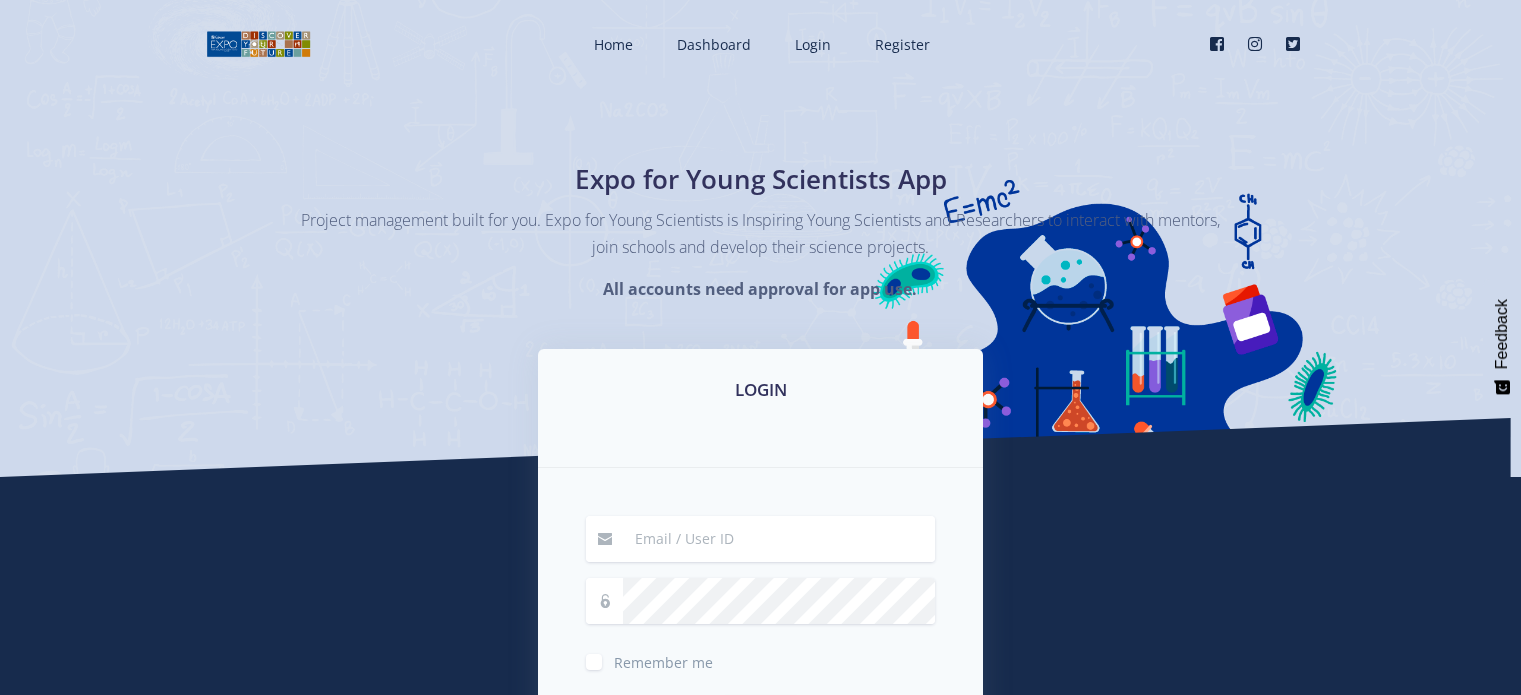 scroll, scrollTop: 0, scrollLeft: 0, axis: both 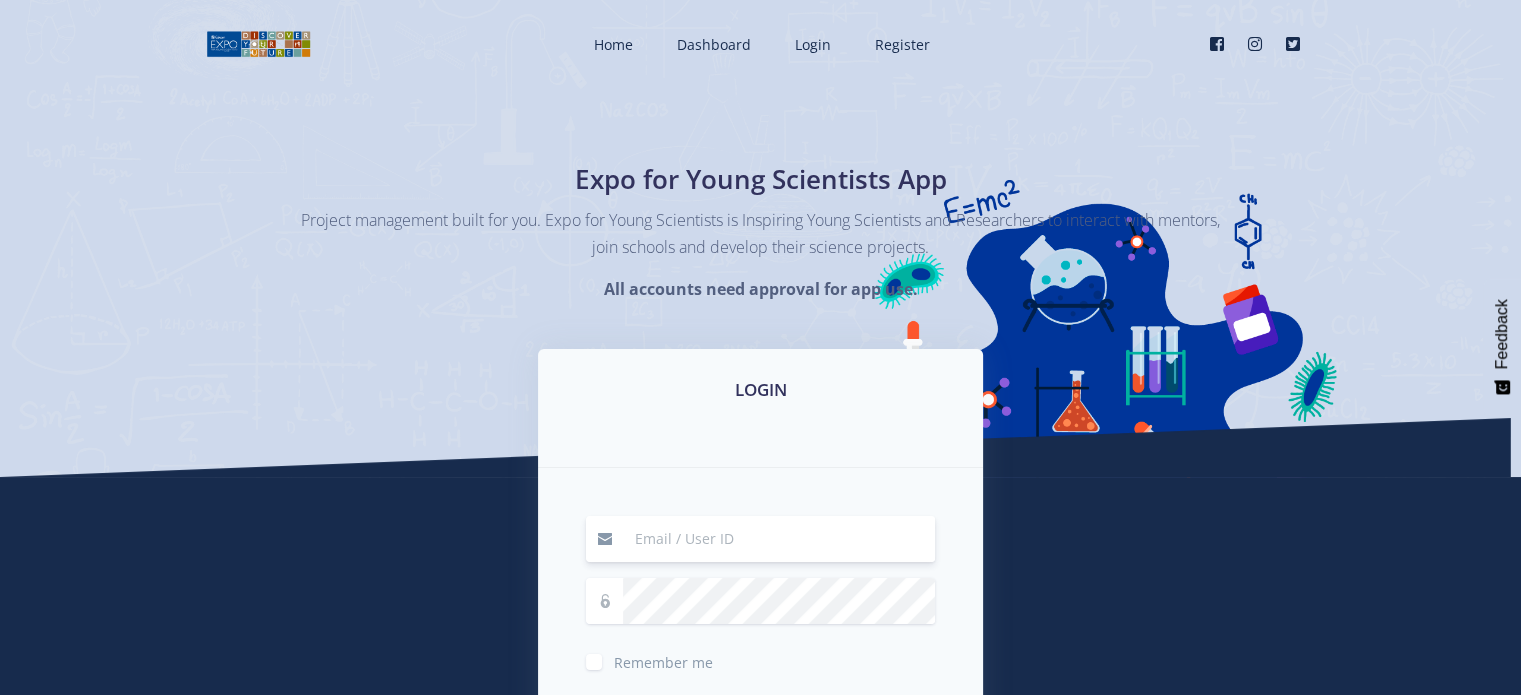 click at bounding box center [779, 539] 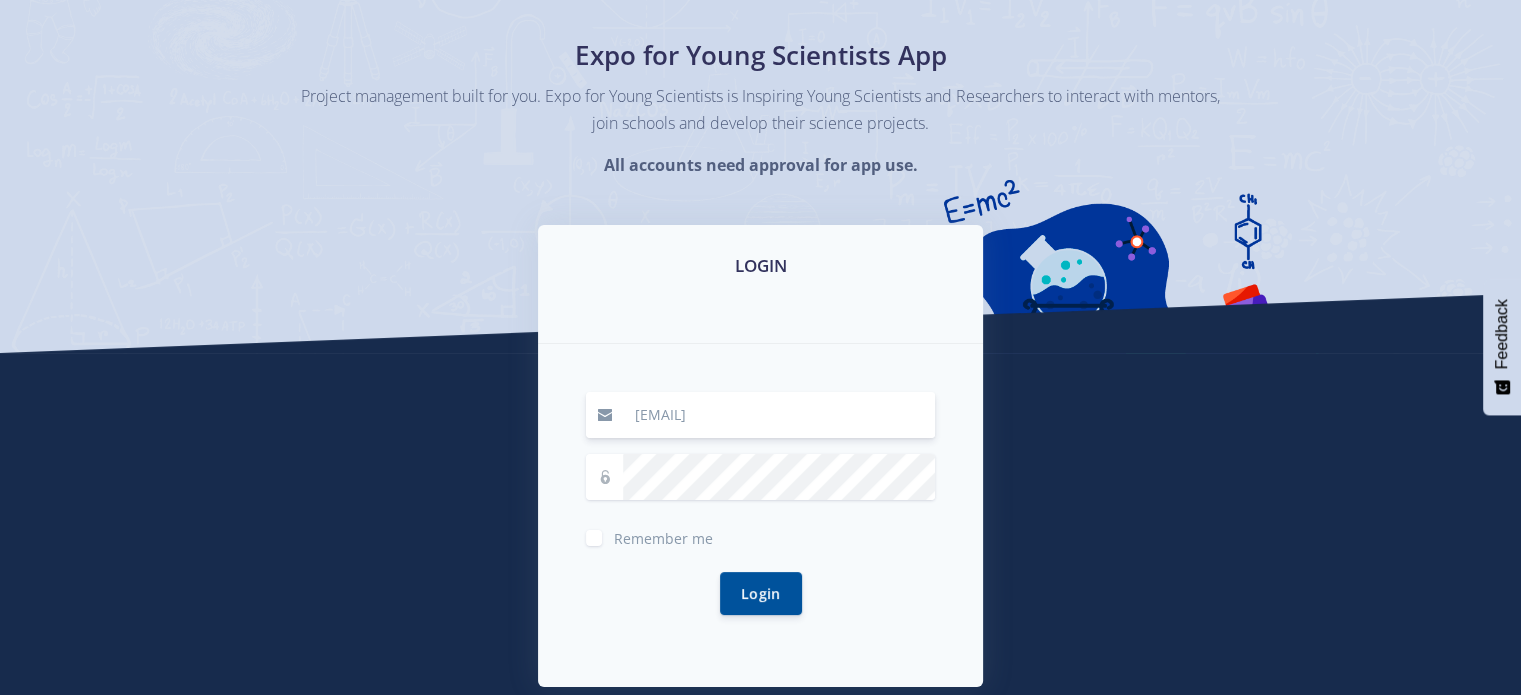 scroll, scrollTop: 135, scrollLeft: 0, axis: vertical 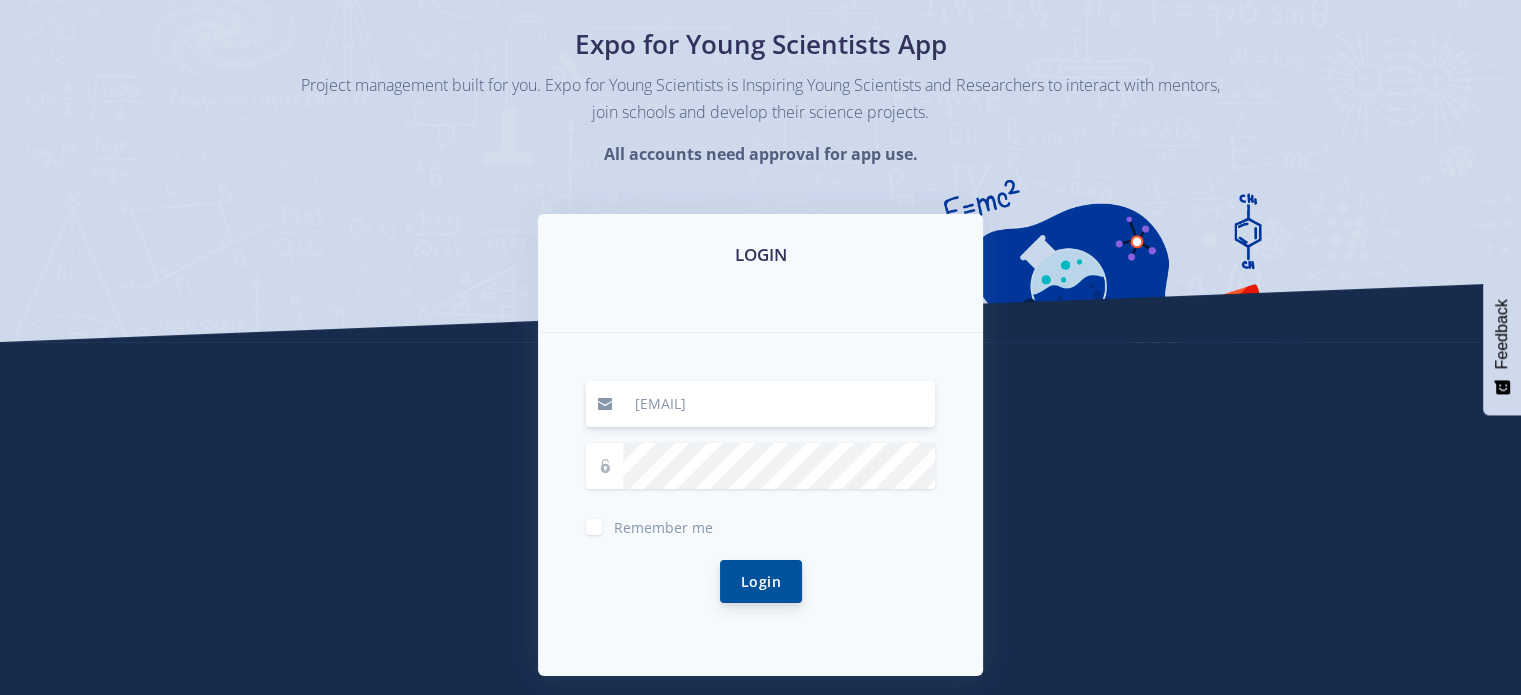 type on "[EMAIL]" 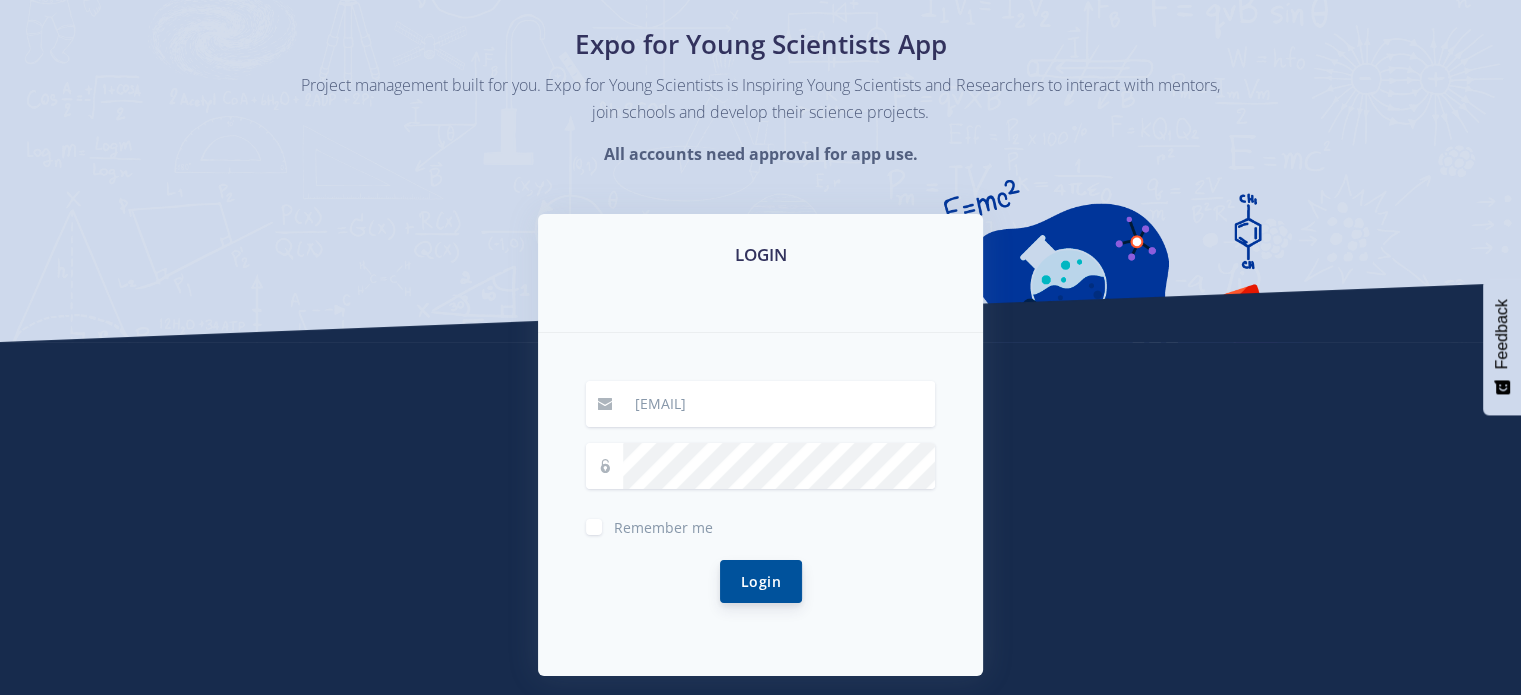 click on "Login" at bounding box center (761, 581) 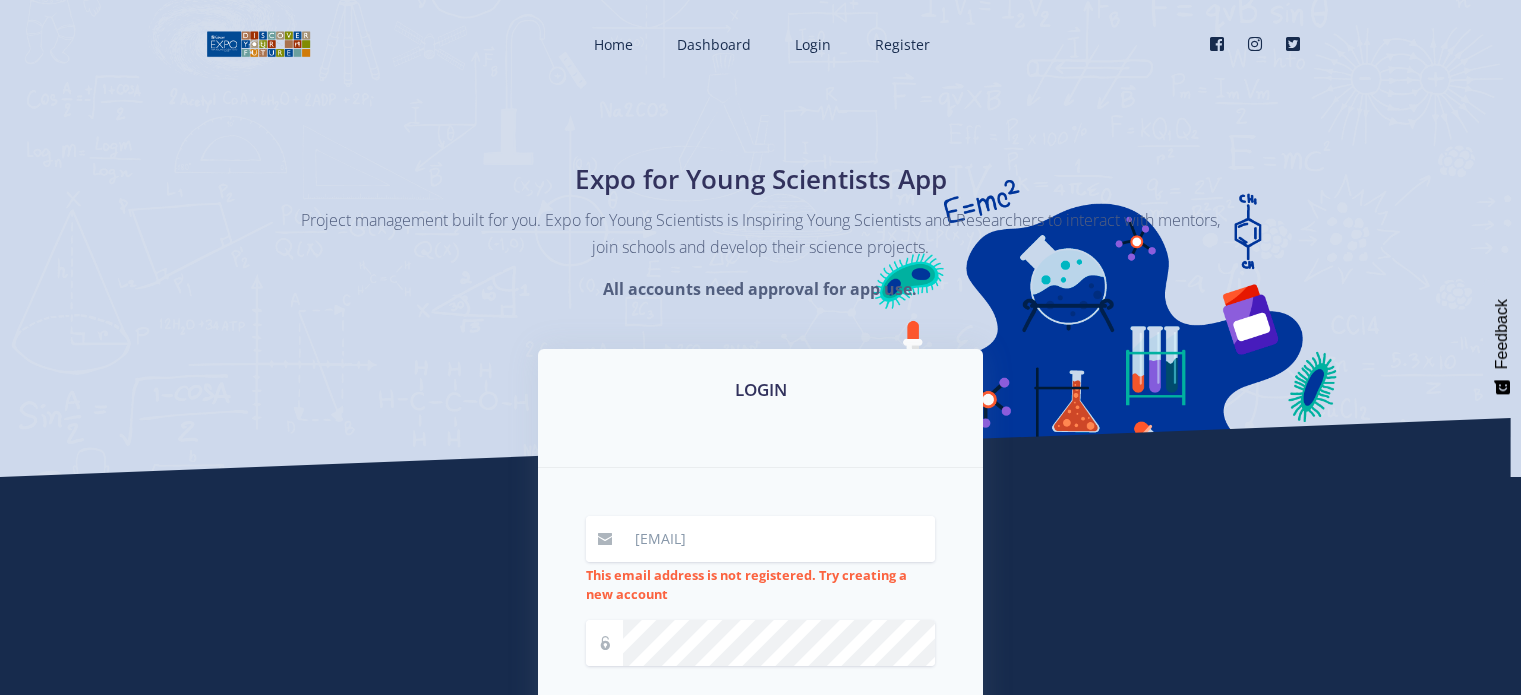 scroll, scrollTop: 0, scrollLeft: 0, axis: both 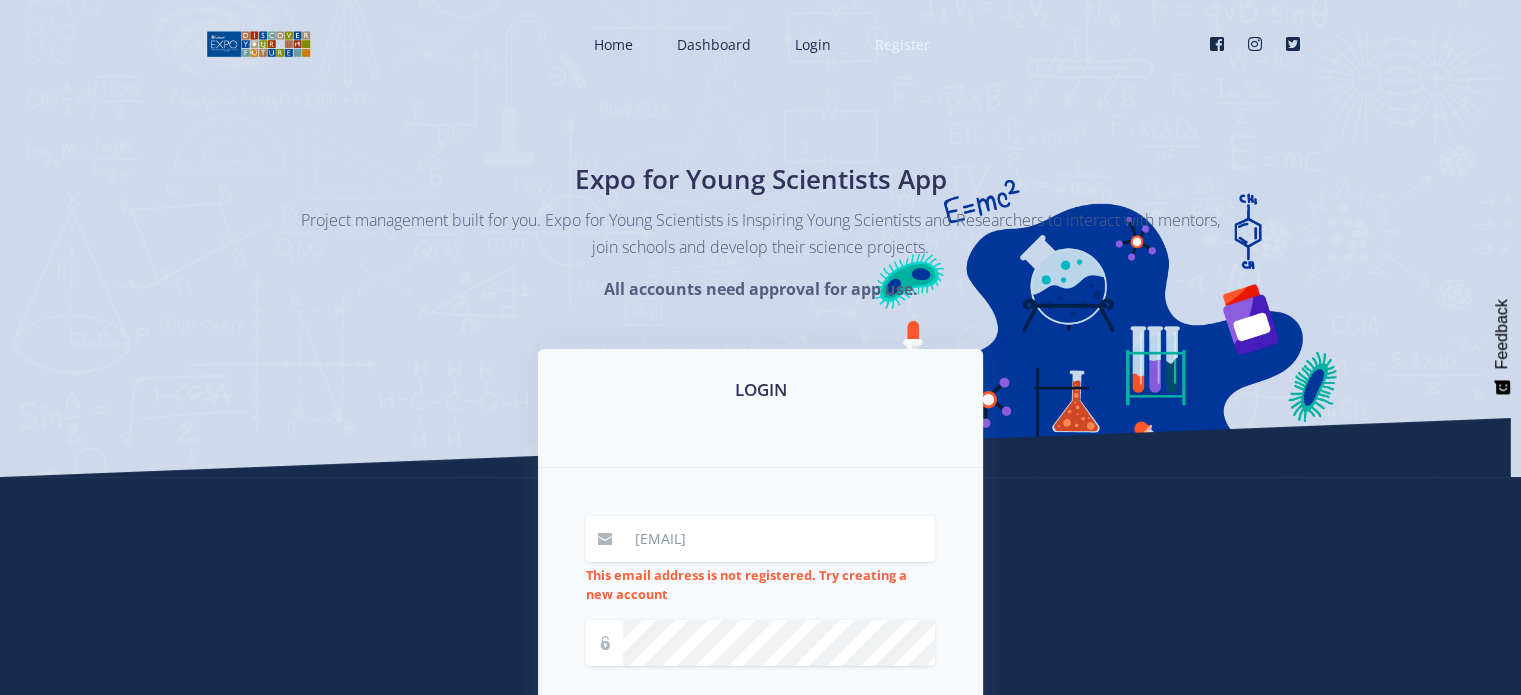 click on "Register" at bounding box center (900, 44) 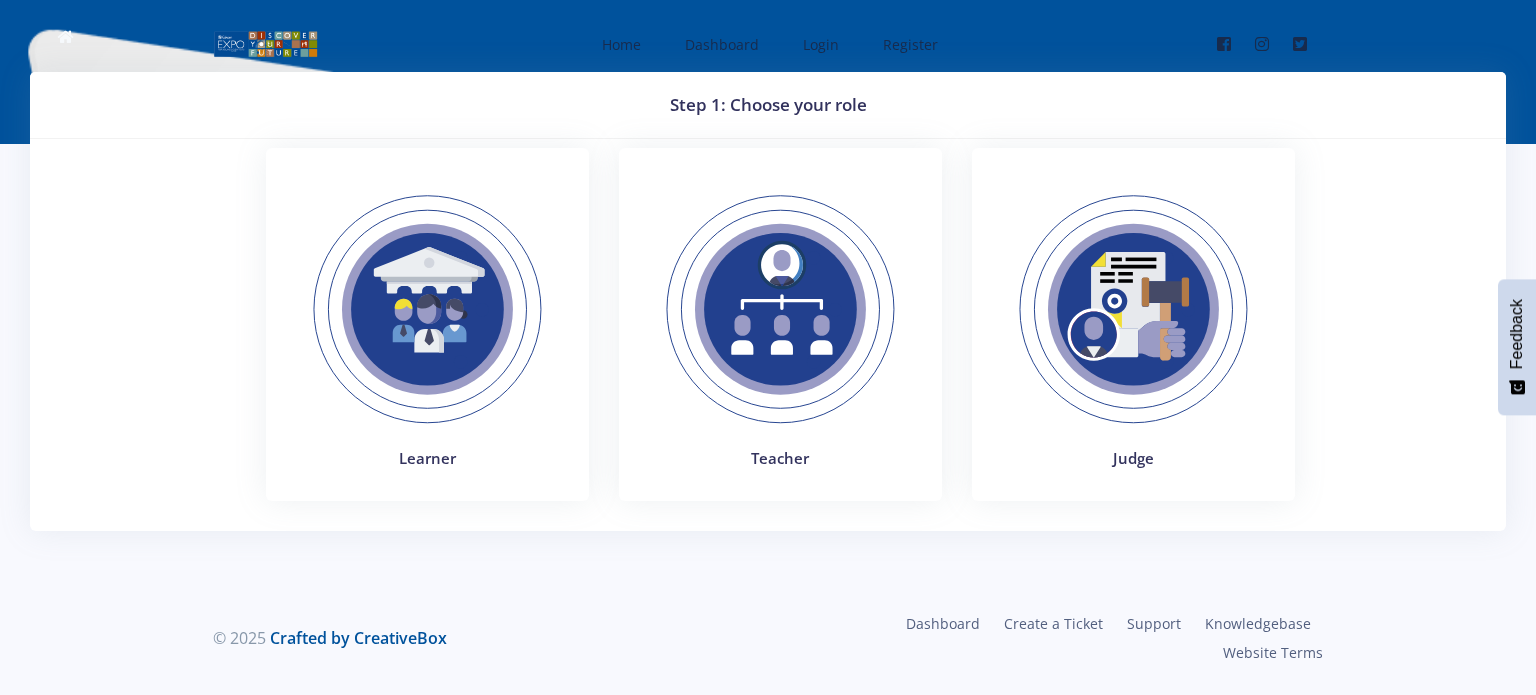 scroll, scrollTop: 0, scrollLeft: 0, axis: both 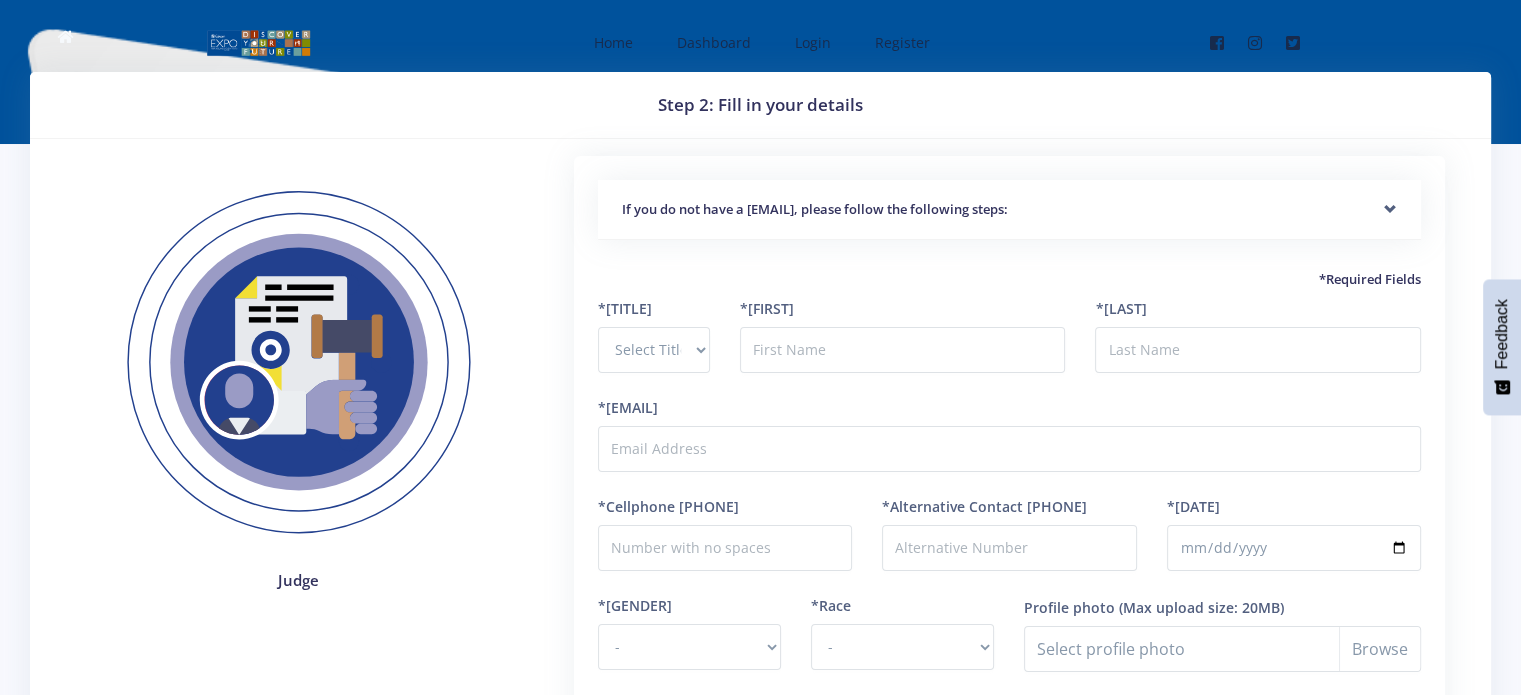 click at bounding box center (258, 43) 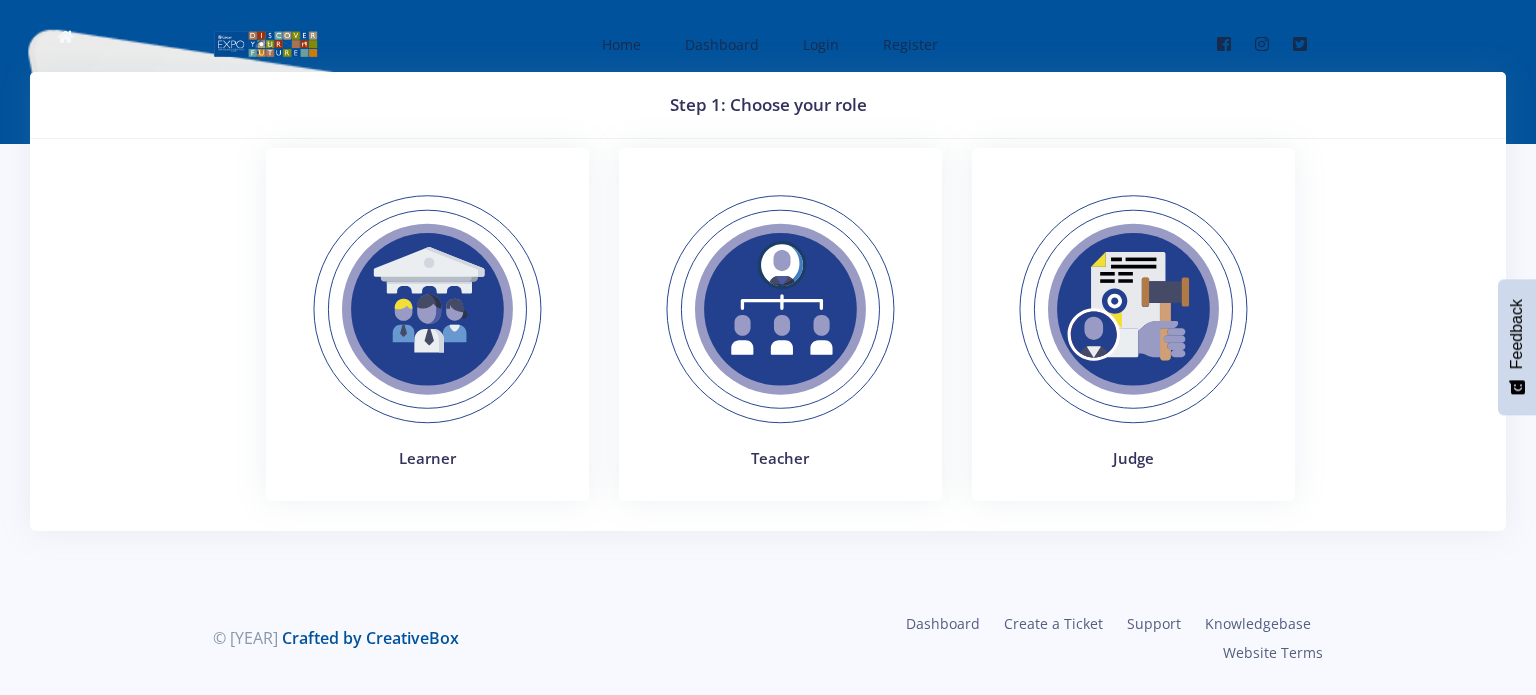 scroll, scrollTop: 0, scrollLeft: 0, axis: both 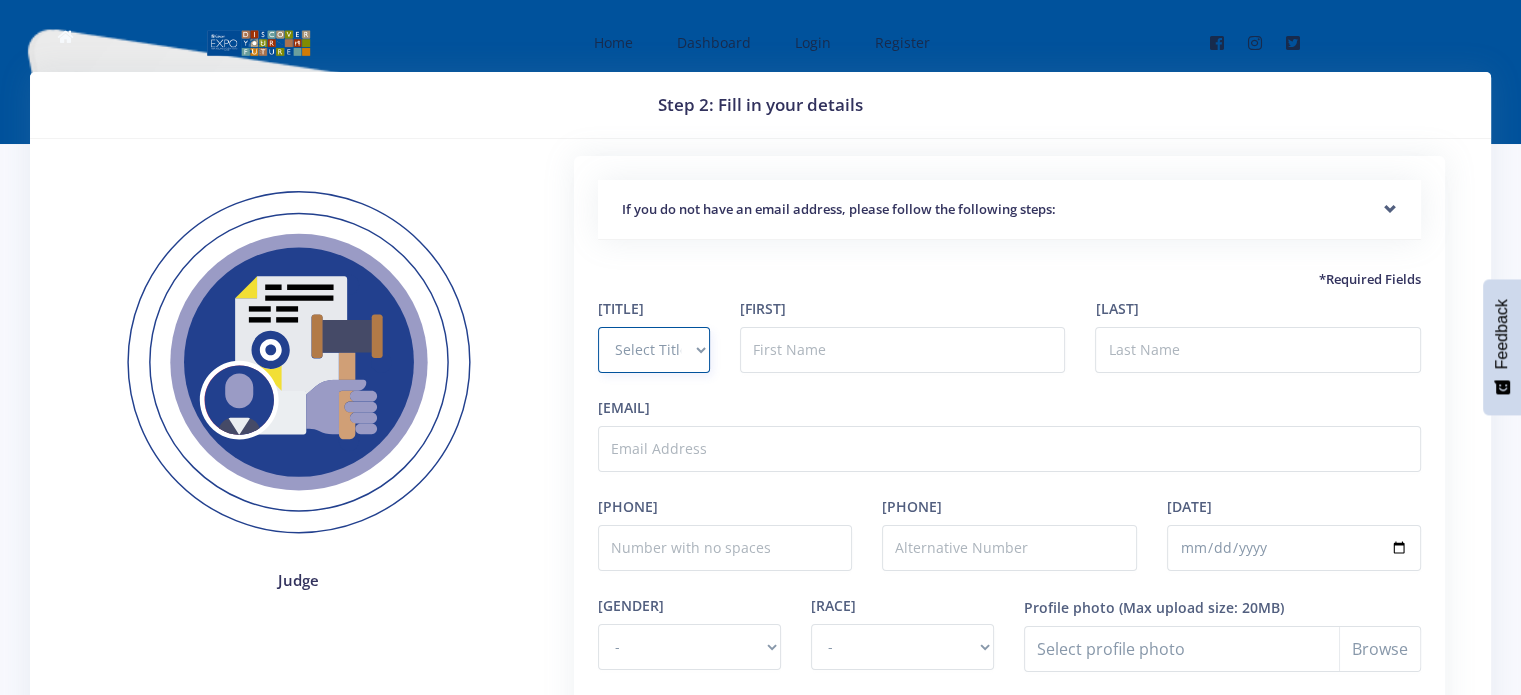 click on "Select Title
Prof
Dr
Mr
Mrs
Ms
Other" at bounding box center (654, 350) 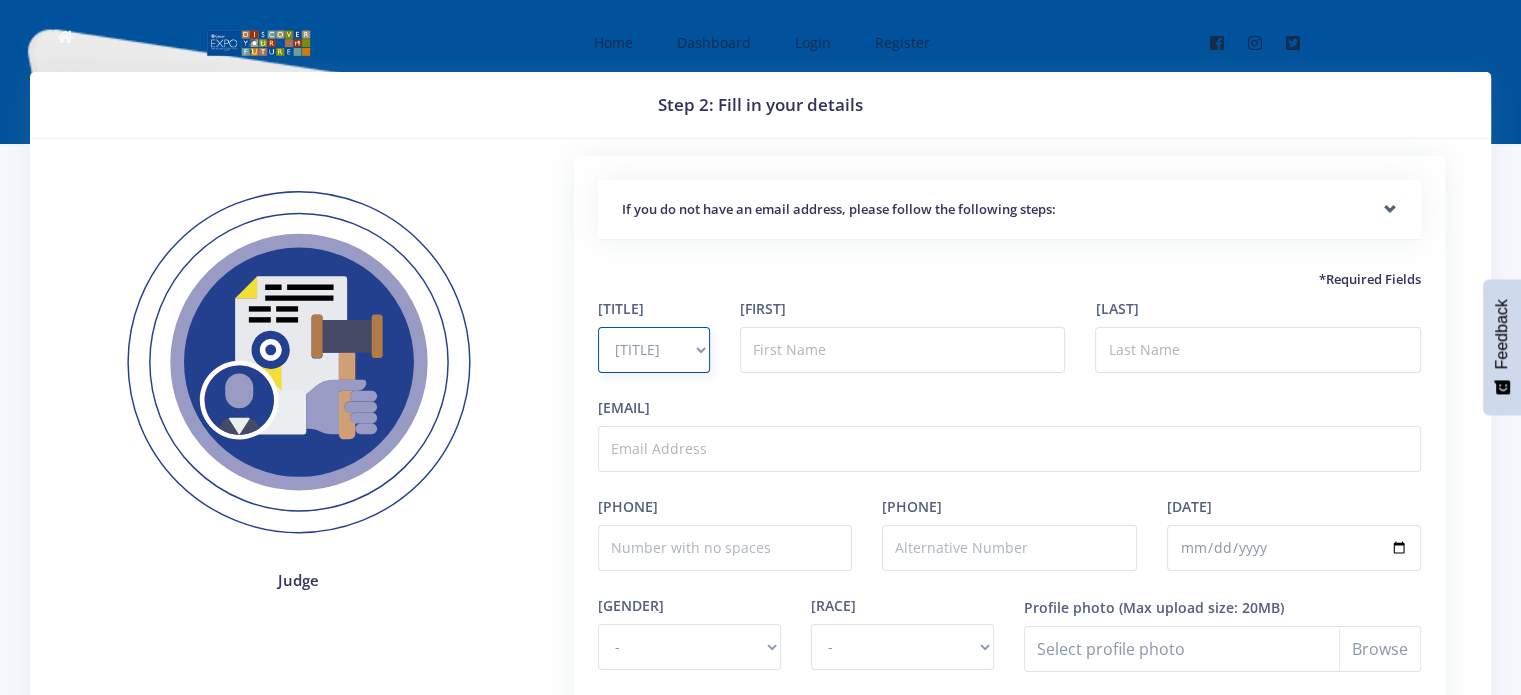 click on "Select Title
Prof
Dr
Mr
Mrs
Ms
Other" at bounding box center [654, 350] 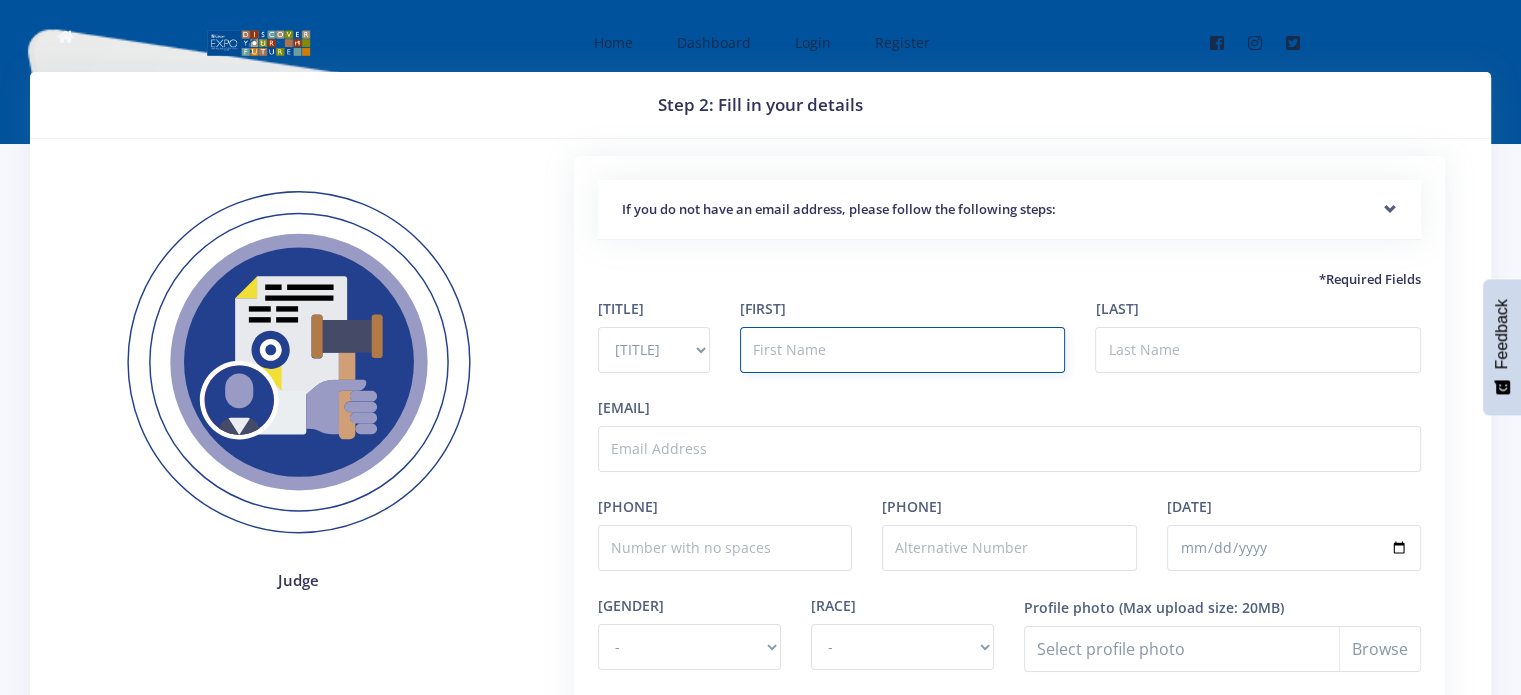 click at bounding box center (903, 350) 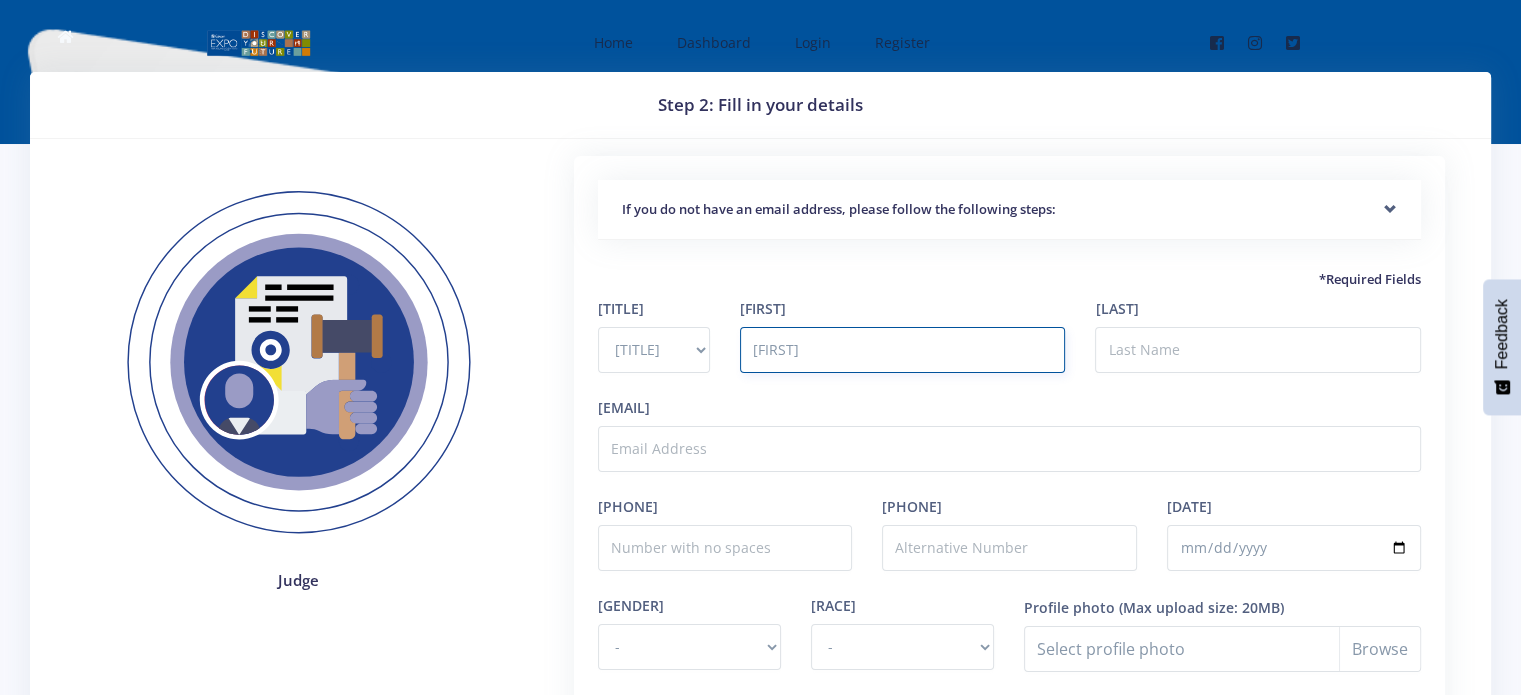 type on "[FIRST]" 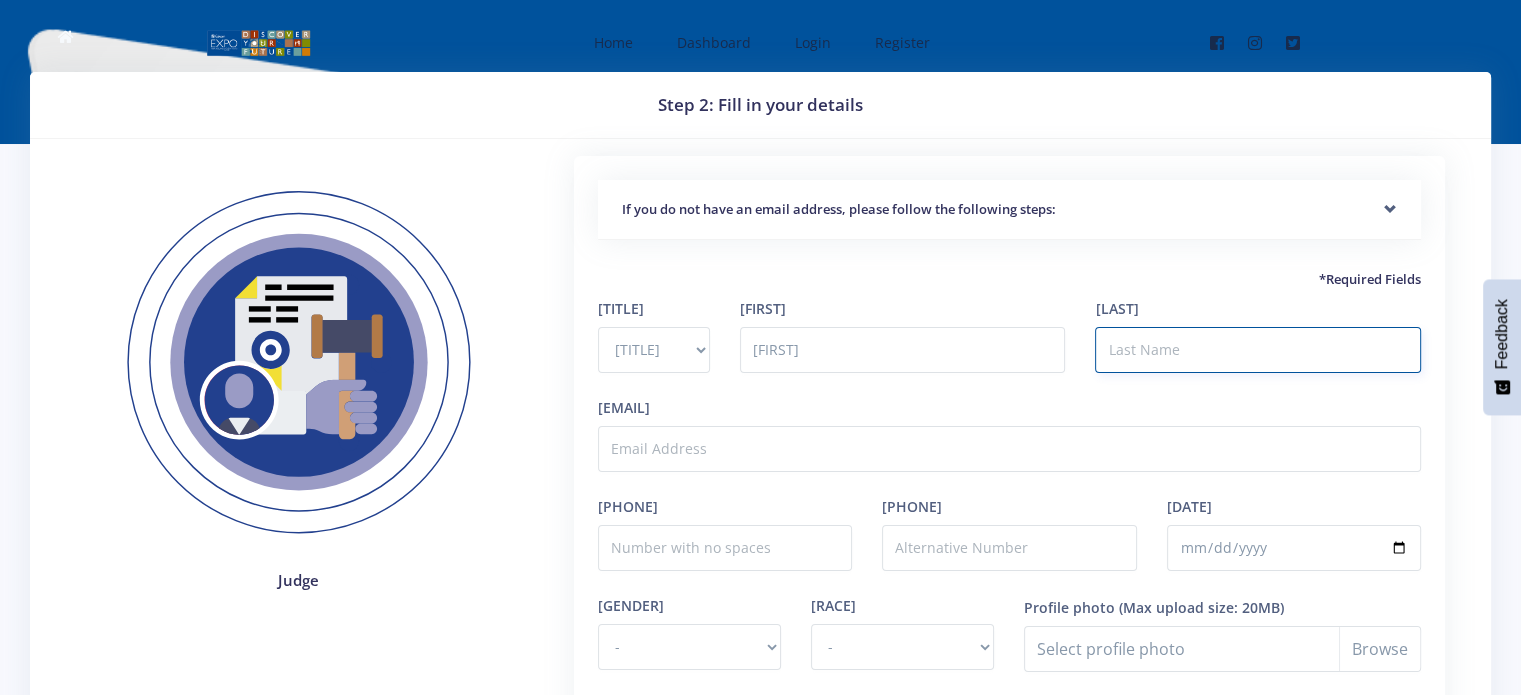 click on "*Last Name" at bounding box center [1258, 350] 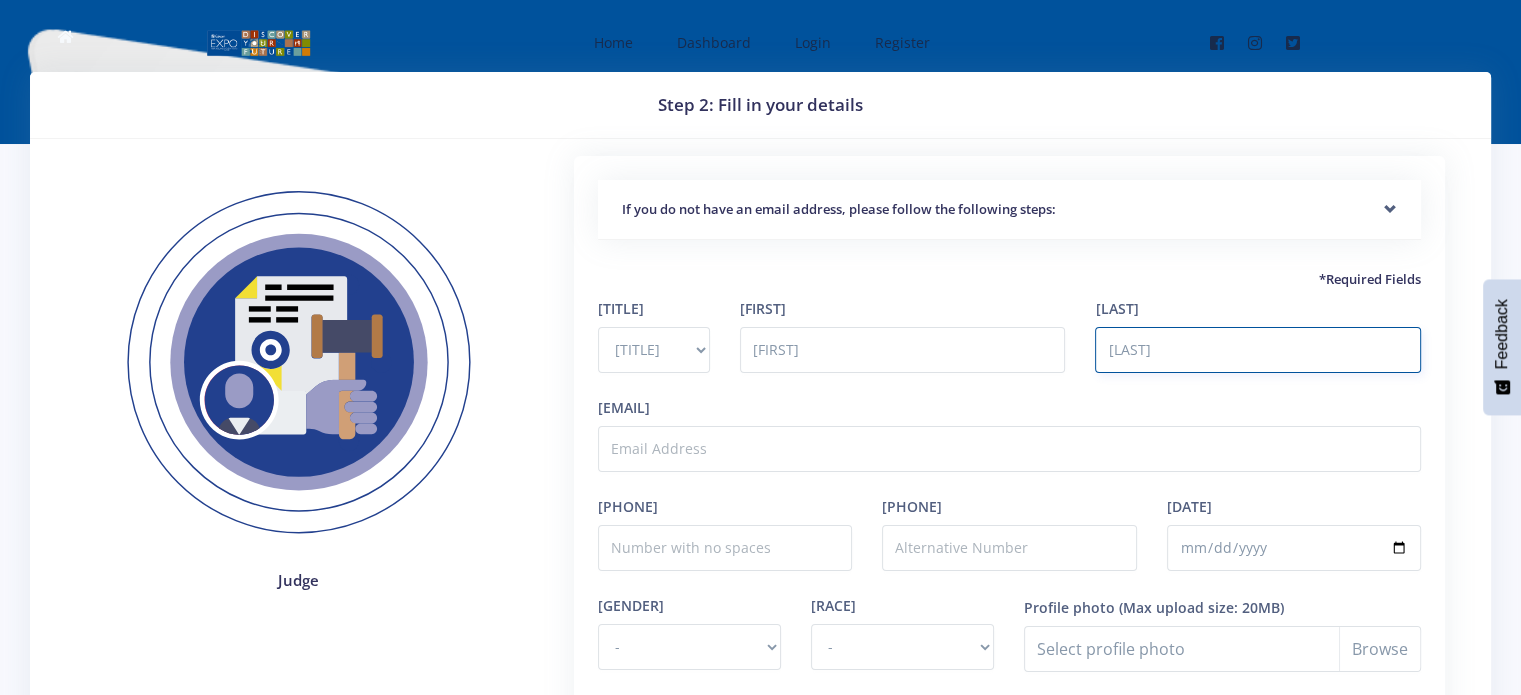 type on "[LAST]" 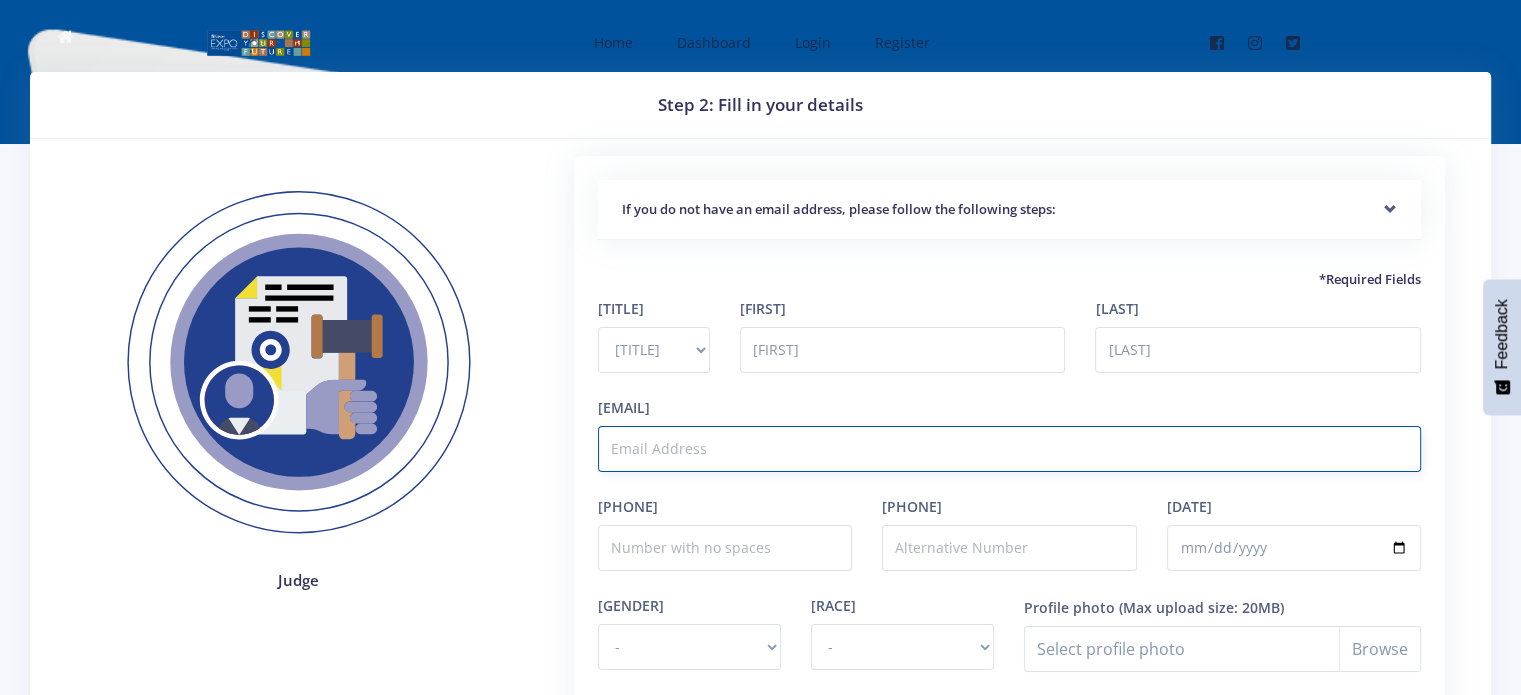 click on "*Email Address" at bounding box center [1009, 449] 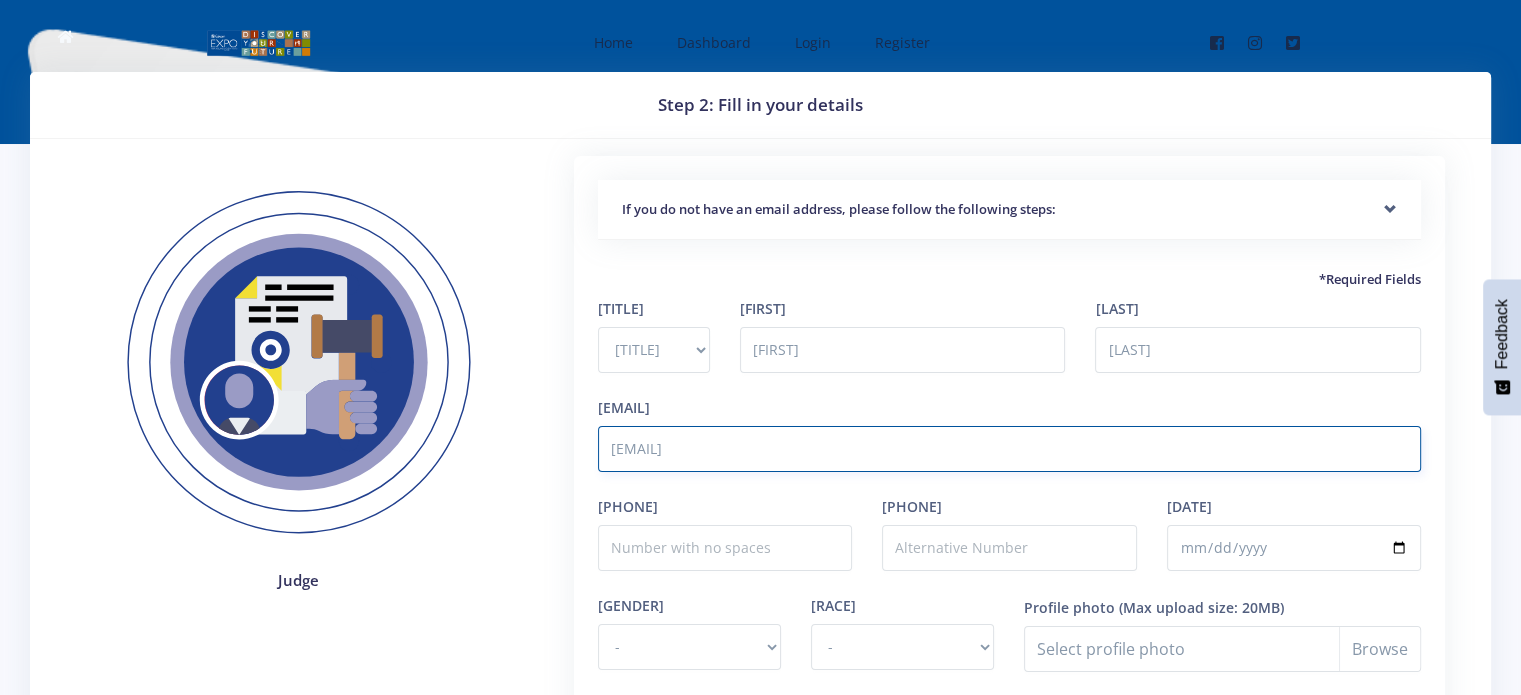 type on "[USERNAME]@[DOMAIN].com" 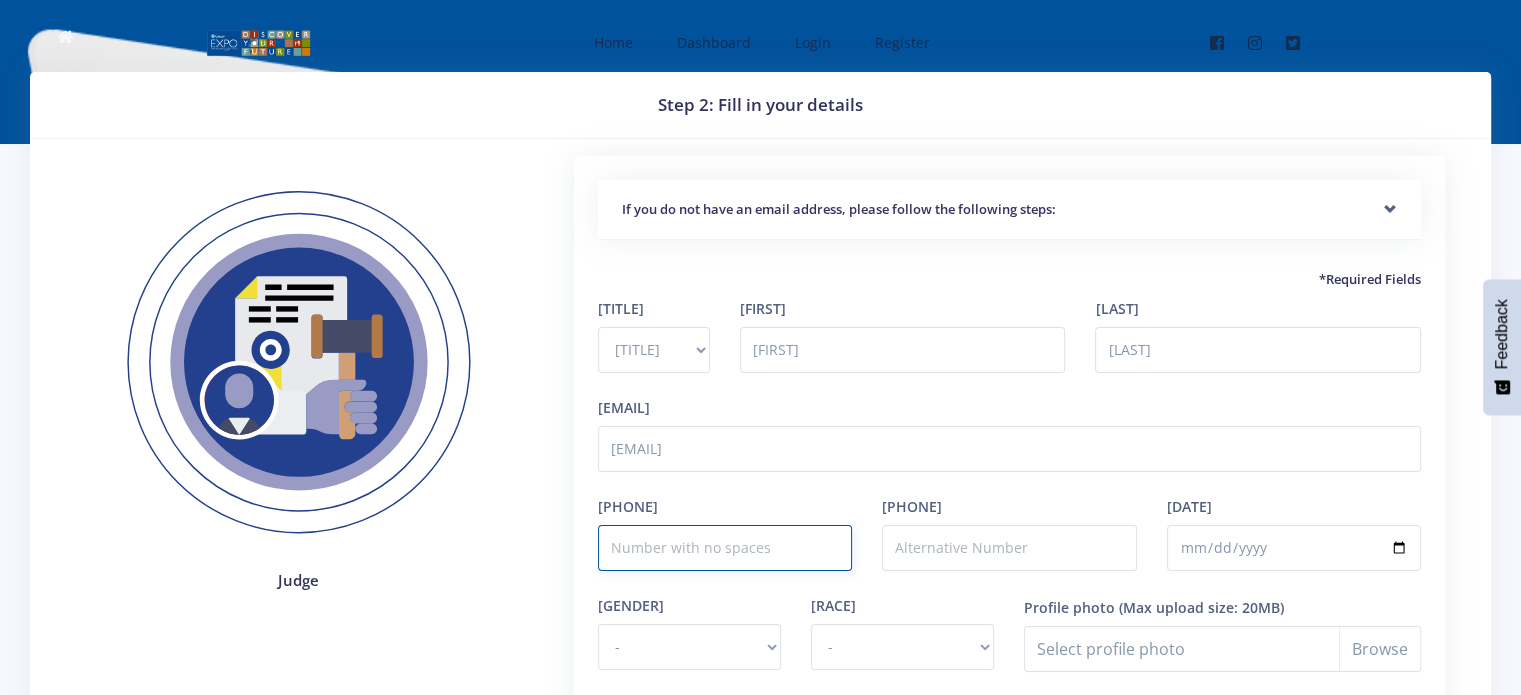 click on "*Cellphone number" at bounding box center (725, 548) 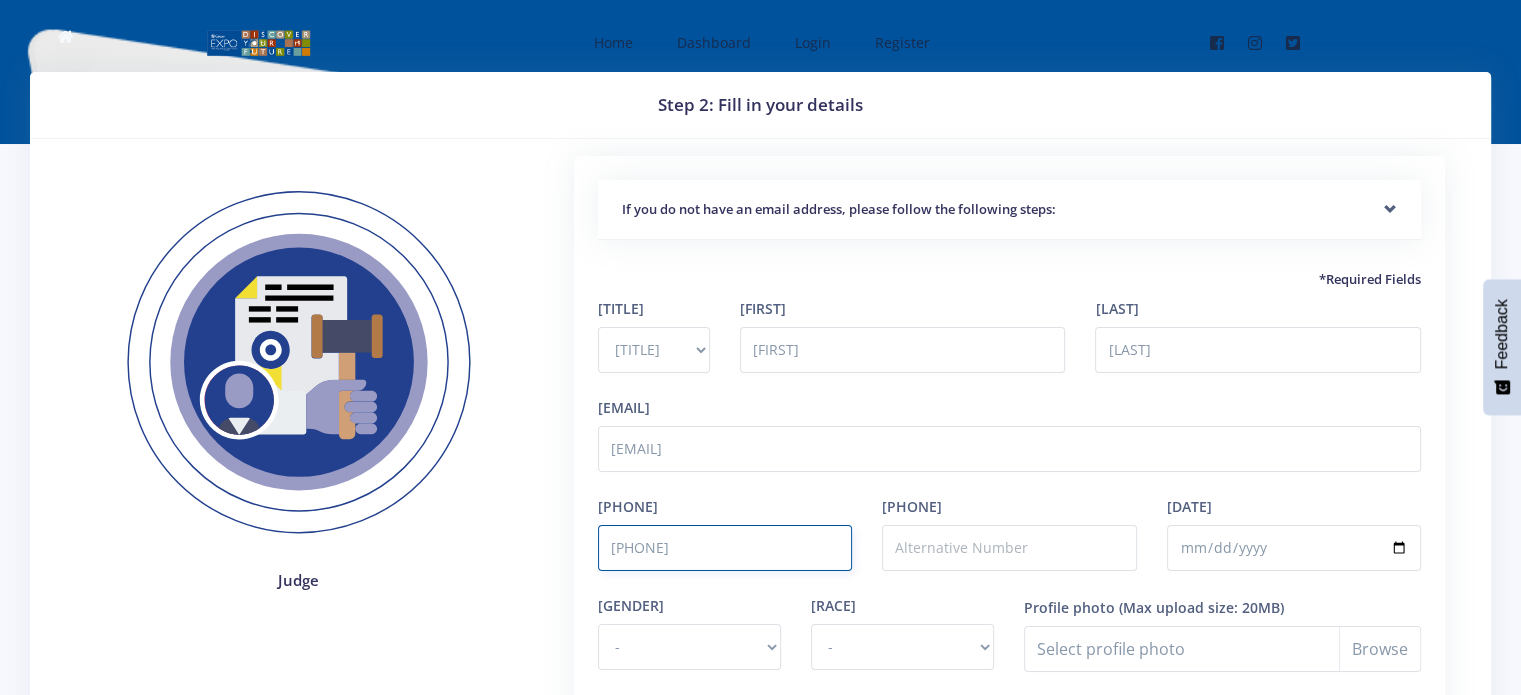 type on "[PHONE]" 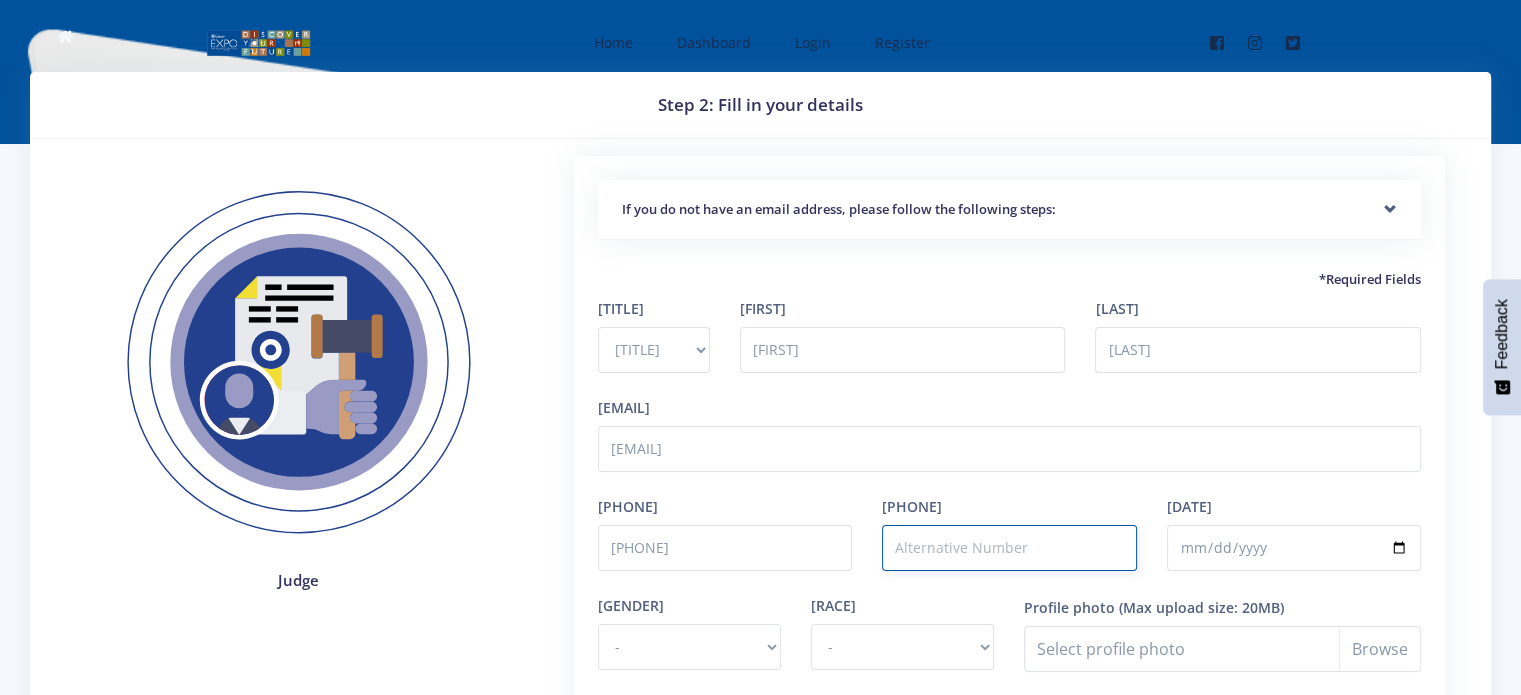 click on "*Alternative Contact number" at bounding box center (1009, 548) 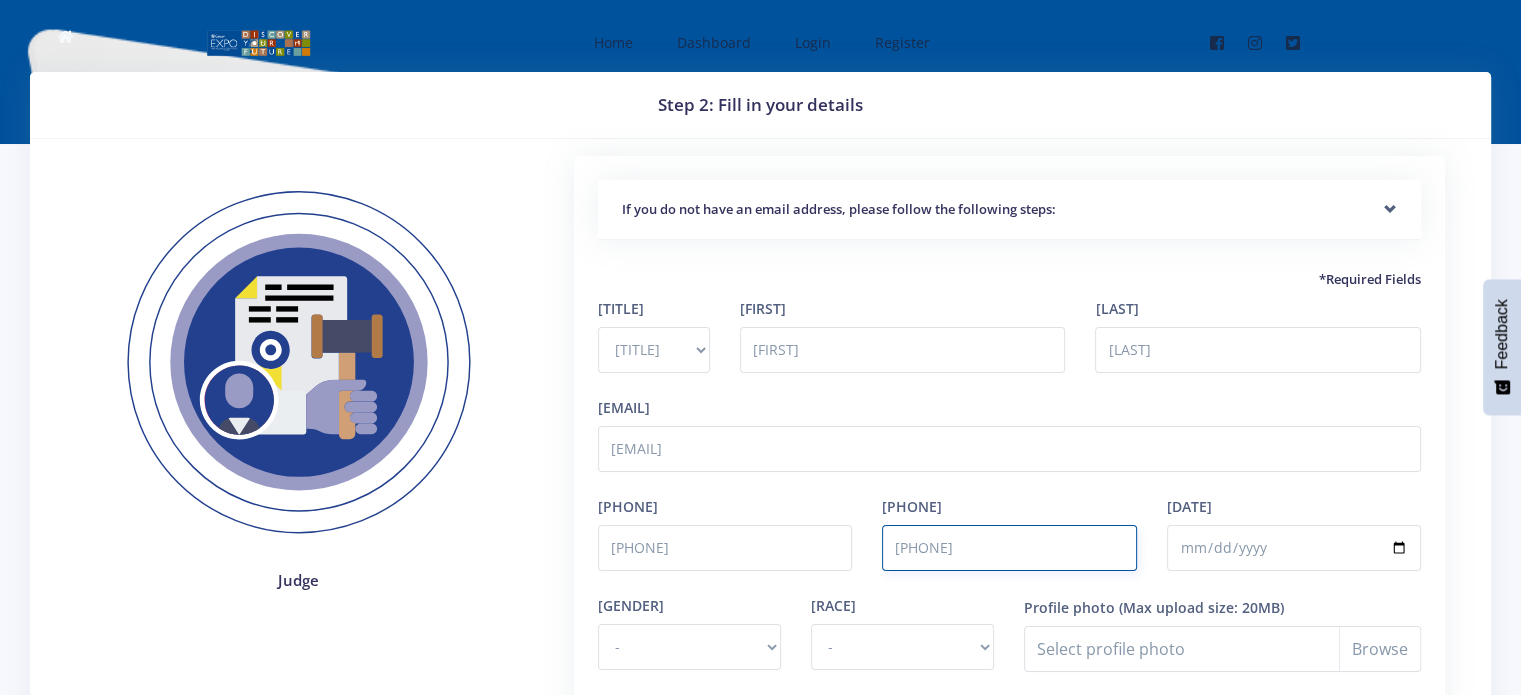 type on "[PHONE]" 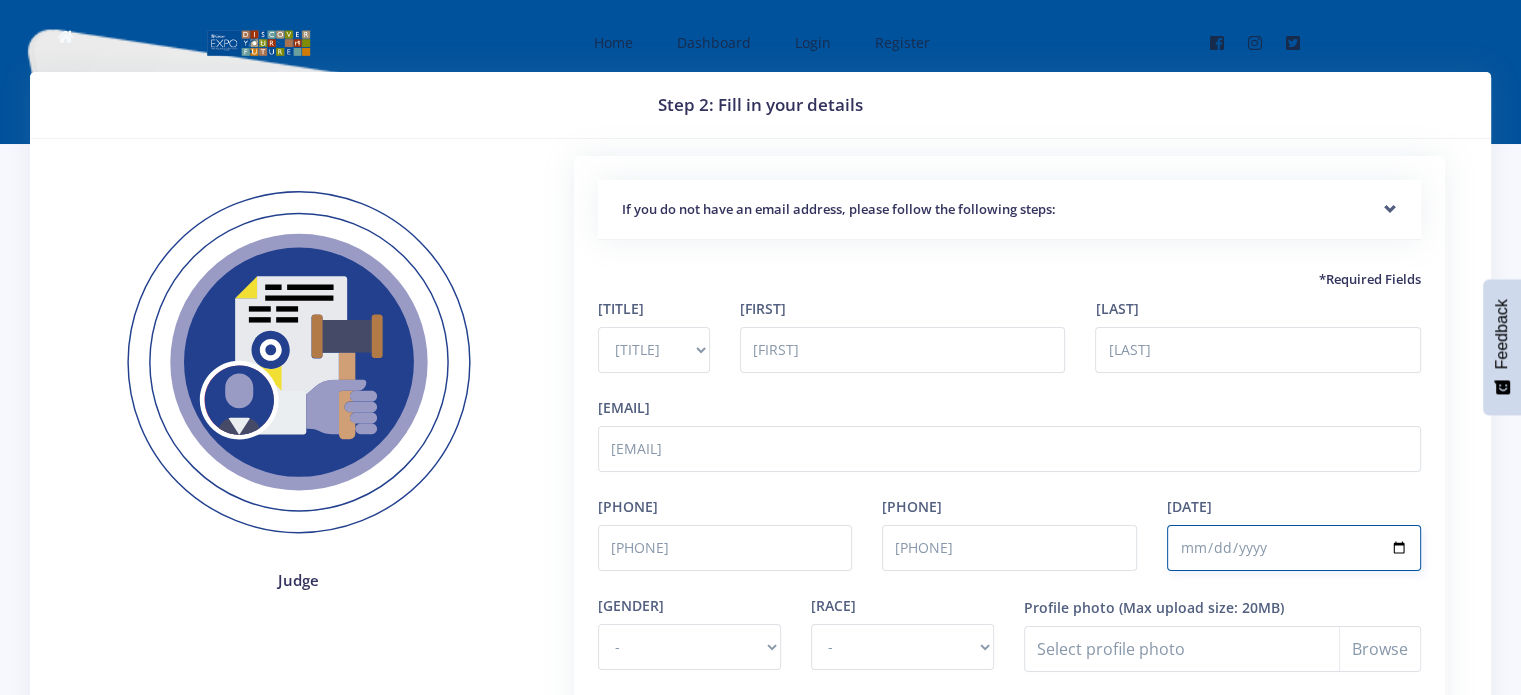 click on "*Date of Birth" at bounding box center (1294, 548) 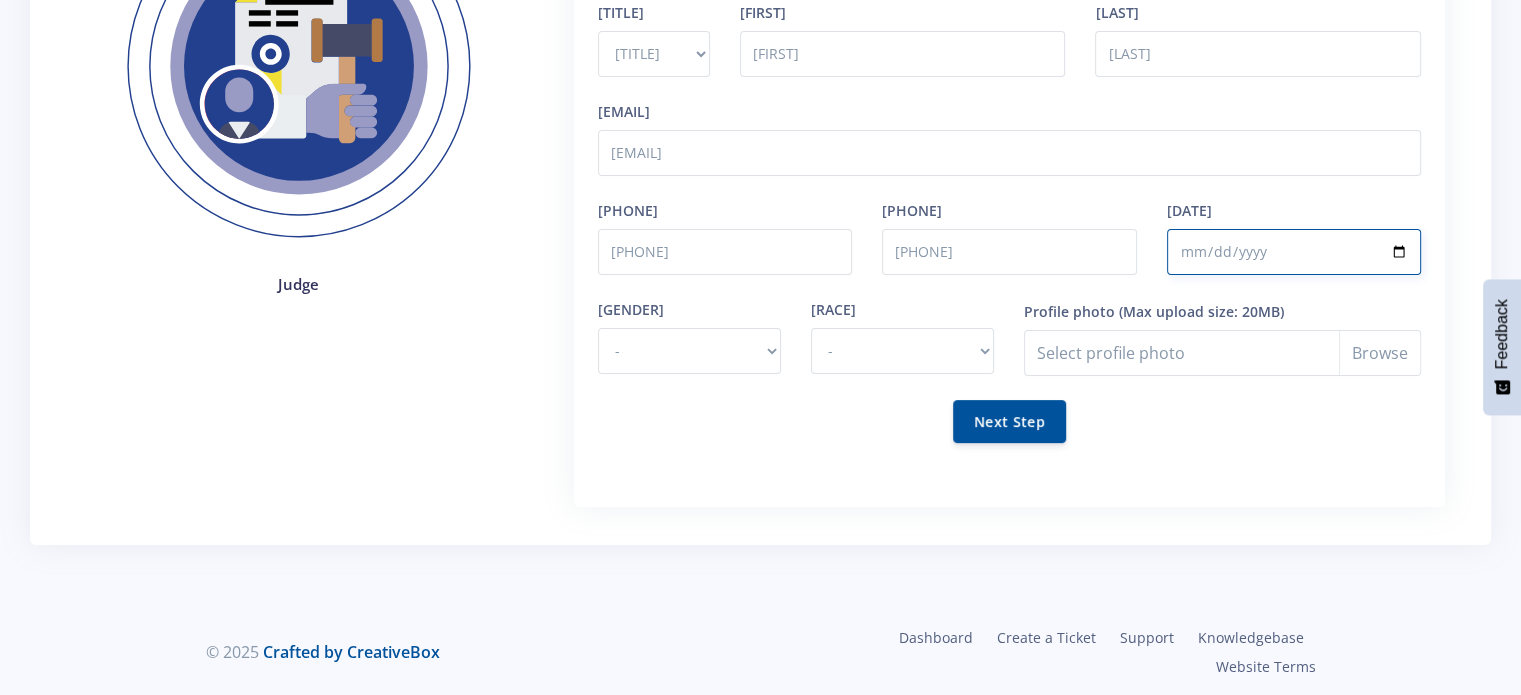 scroll, scrollTop: 299, scrollLeft: 0, axis: vertical 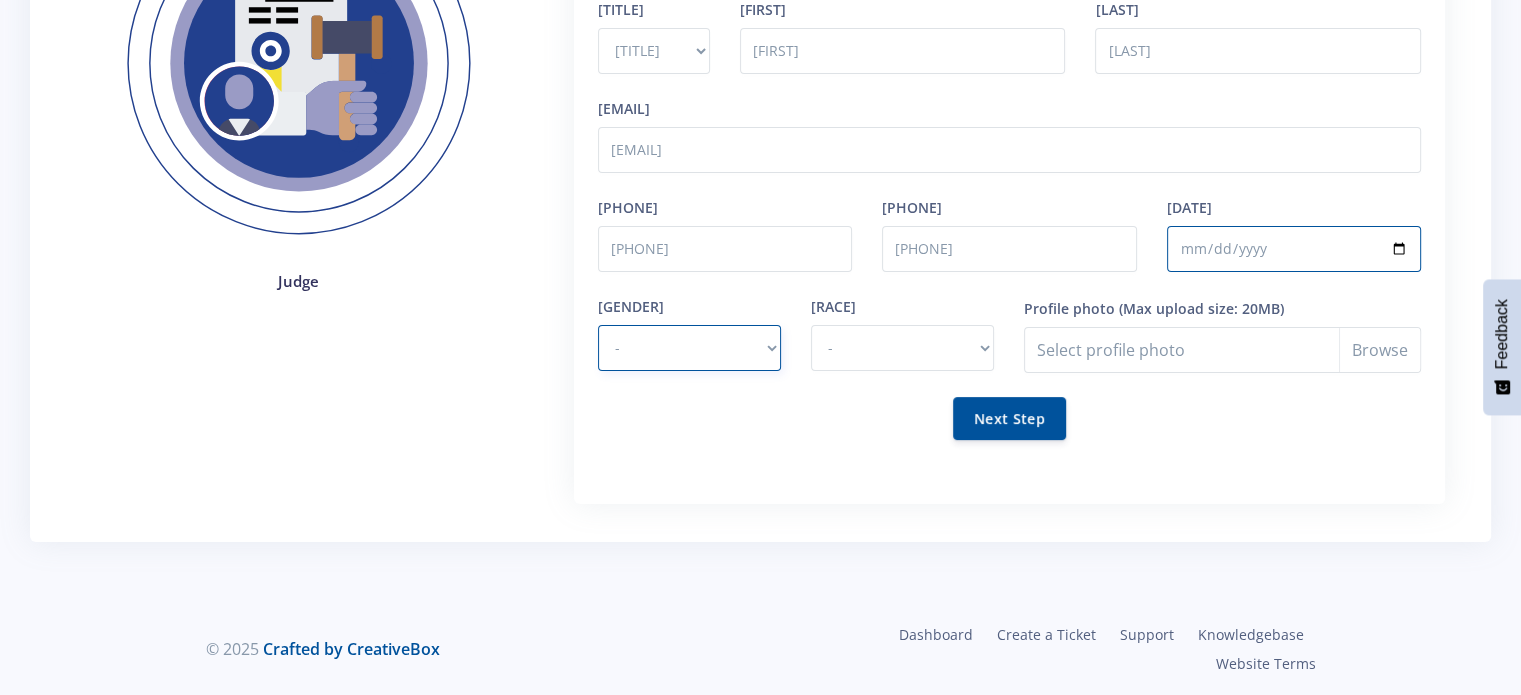 click on "-
Male
Female" at bounding box center [689, 348] 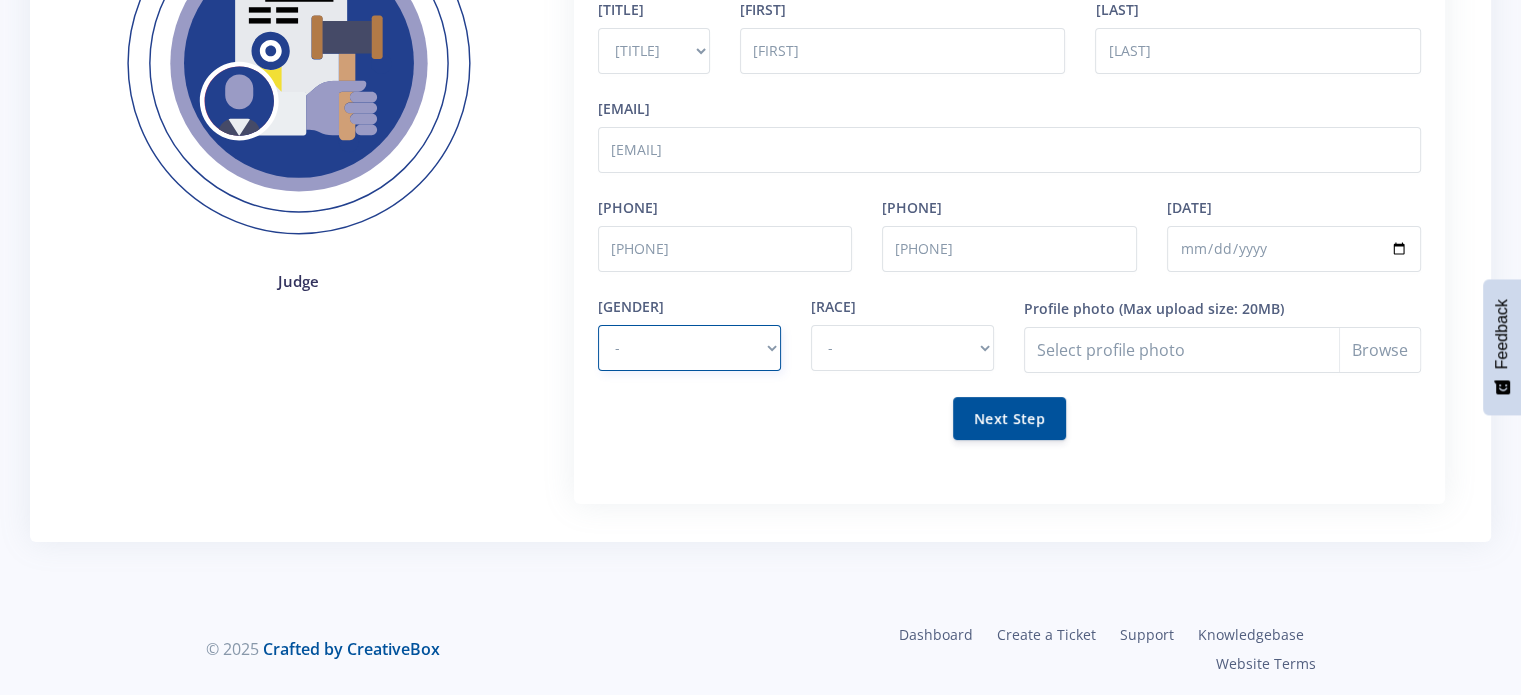click on "-
Male
Female" at bounding box center [689, 348] 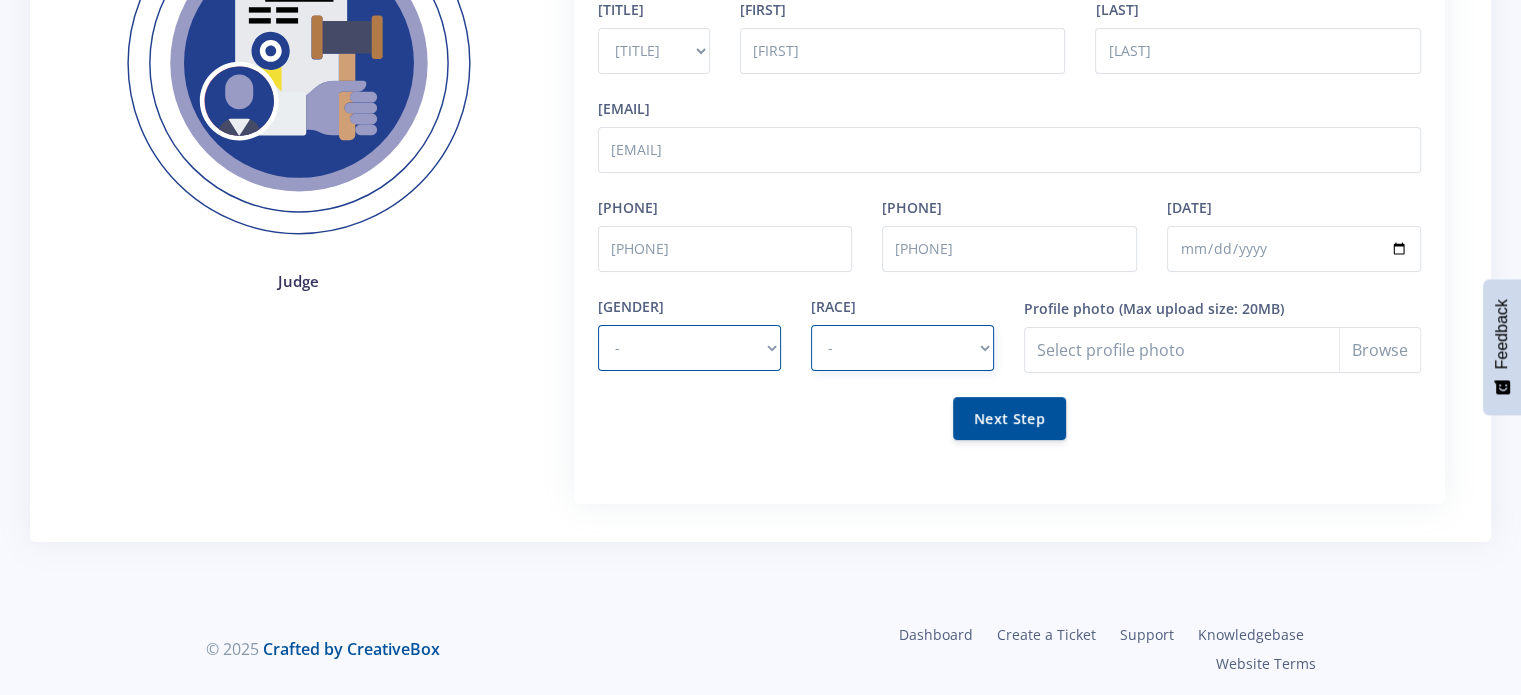 click on "-
African
Asian
Coloured
Indian
White
Other" at bounding box center [902, 348] 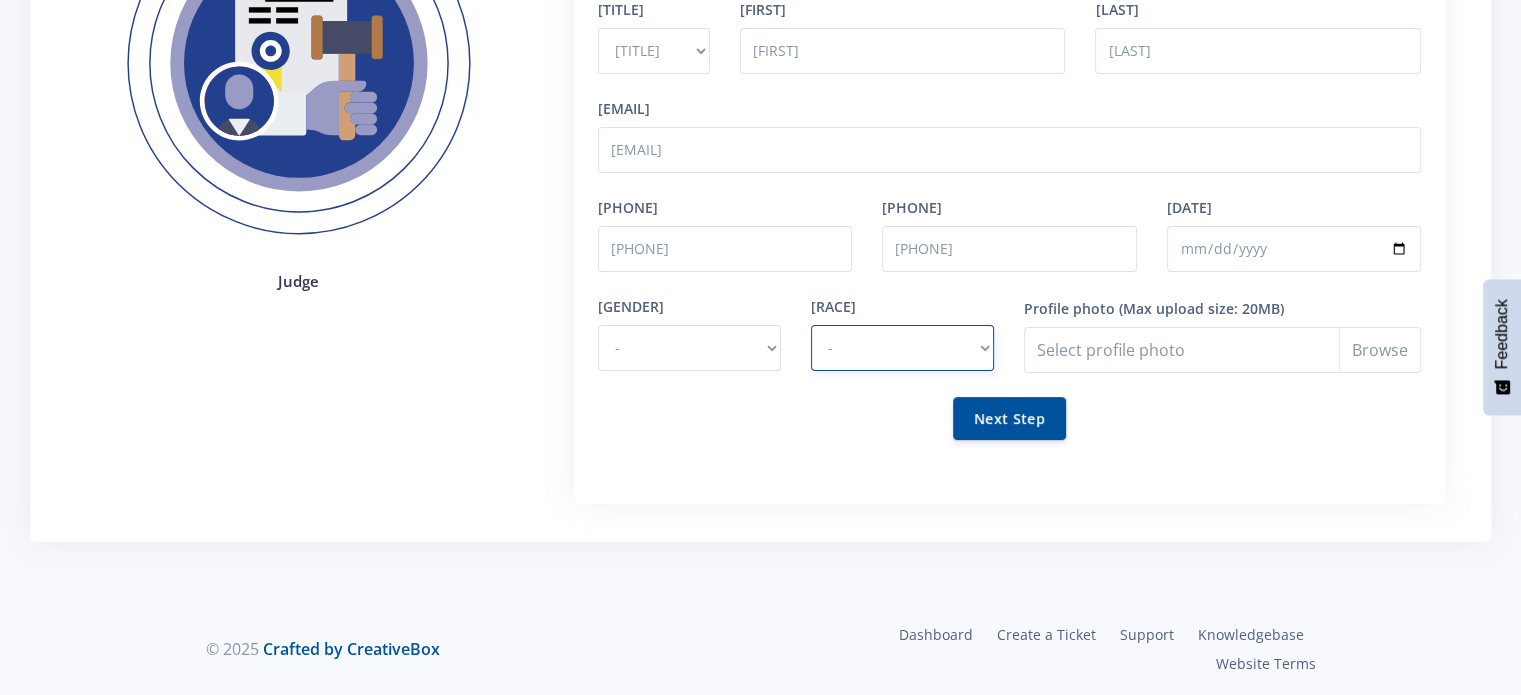 select on "Indian" 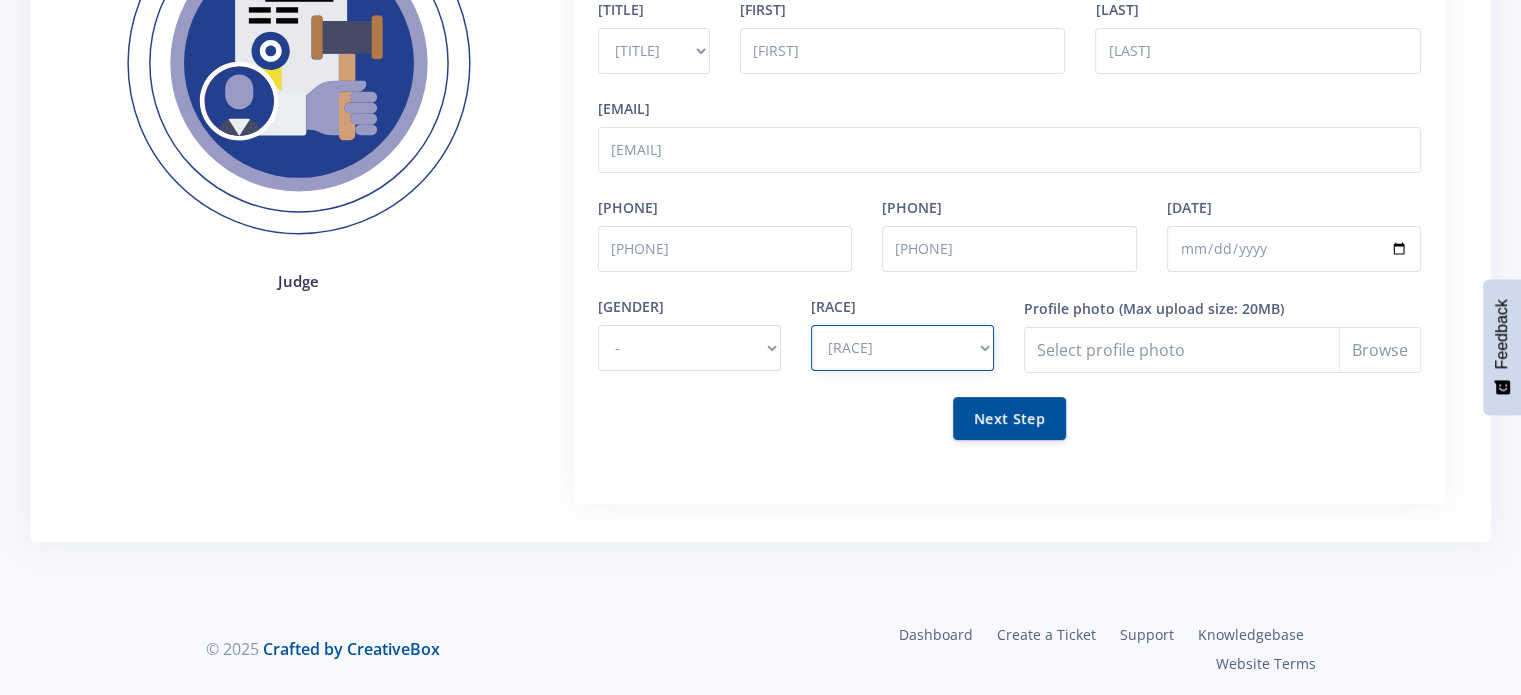 click on "-
African
Asian
Coloured
Indian
White
Other" at bounding box center (902, 348) 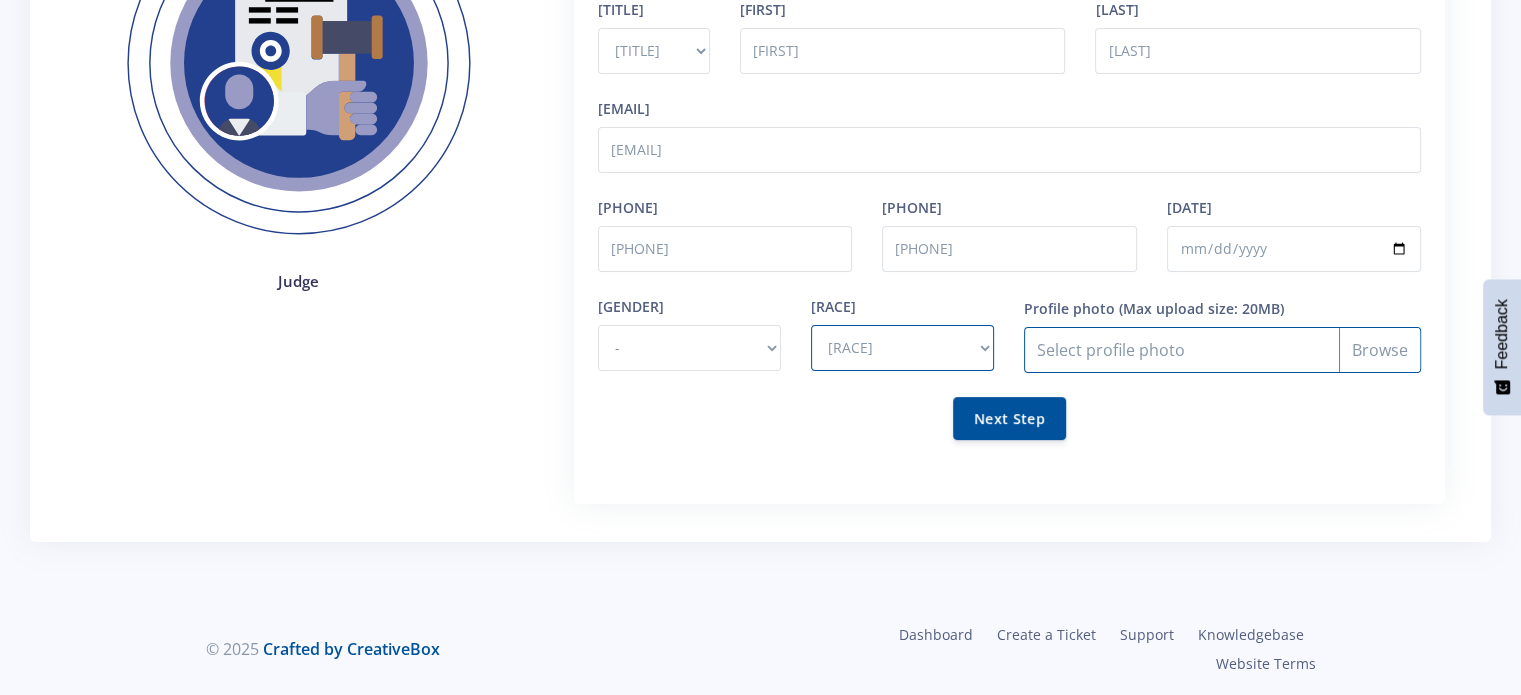 click on "Profile photo" at bounding box center [1222, 350] 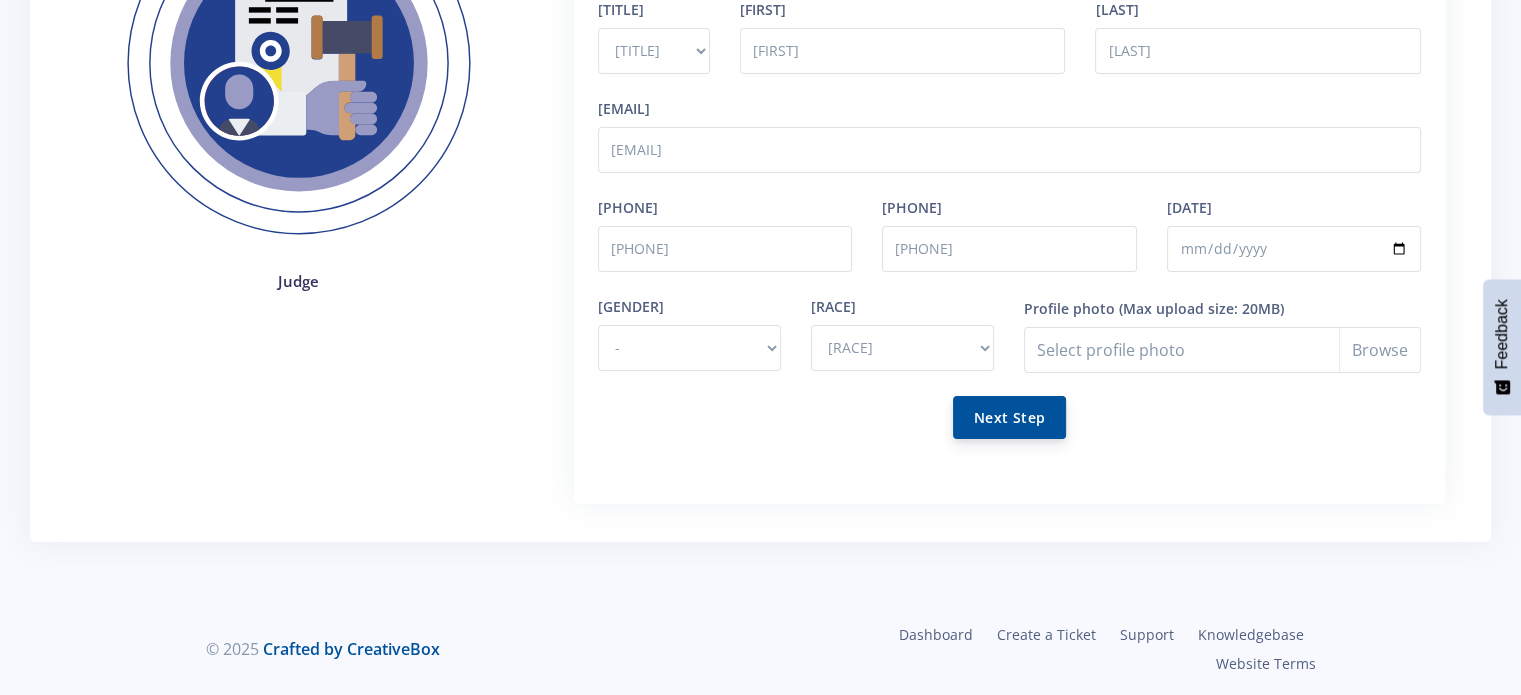 click on "Next
Step" at bounding box center [1009, 417] 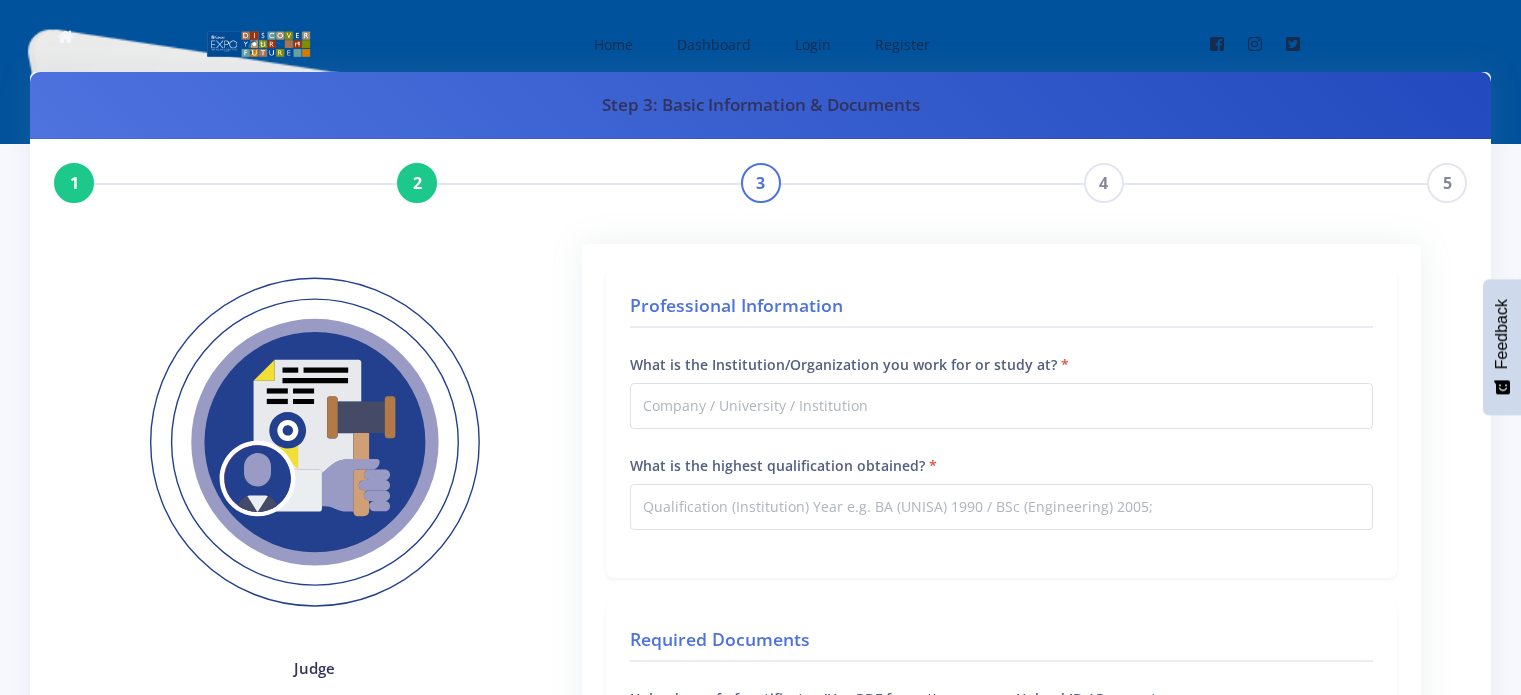 scroll, scrollTop: 0, scrollLeft: 0, axis: both 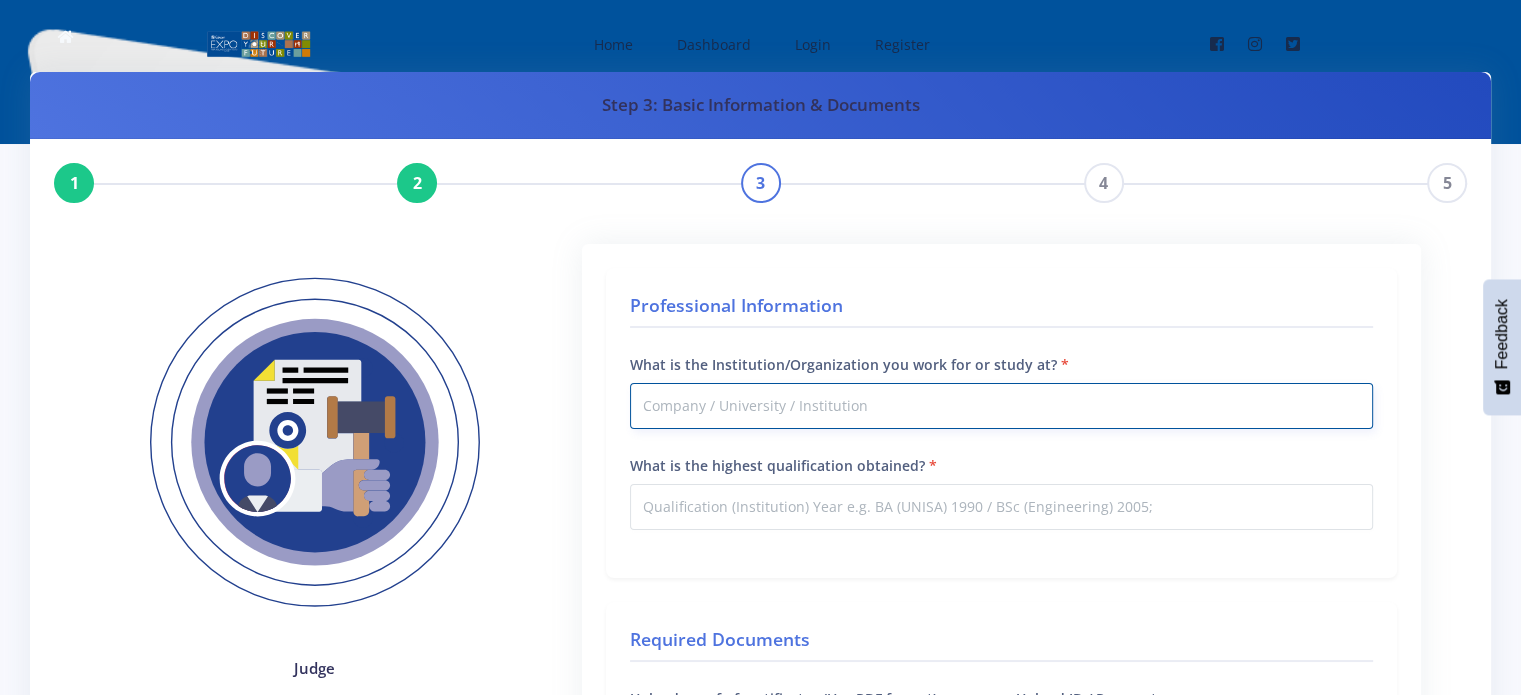 click on "What is the Institution/Organization you work for or study at?" at bounding box center (1001, 406) 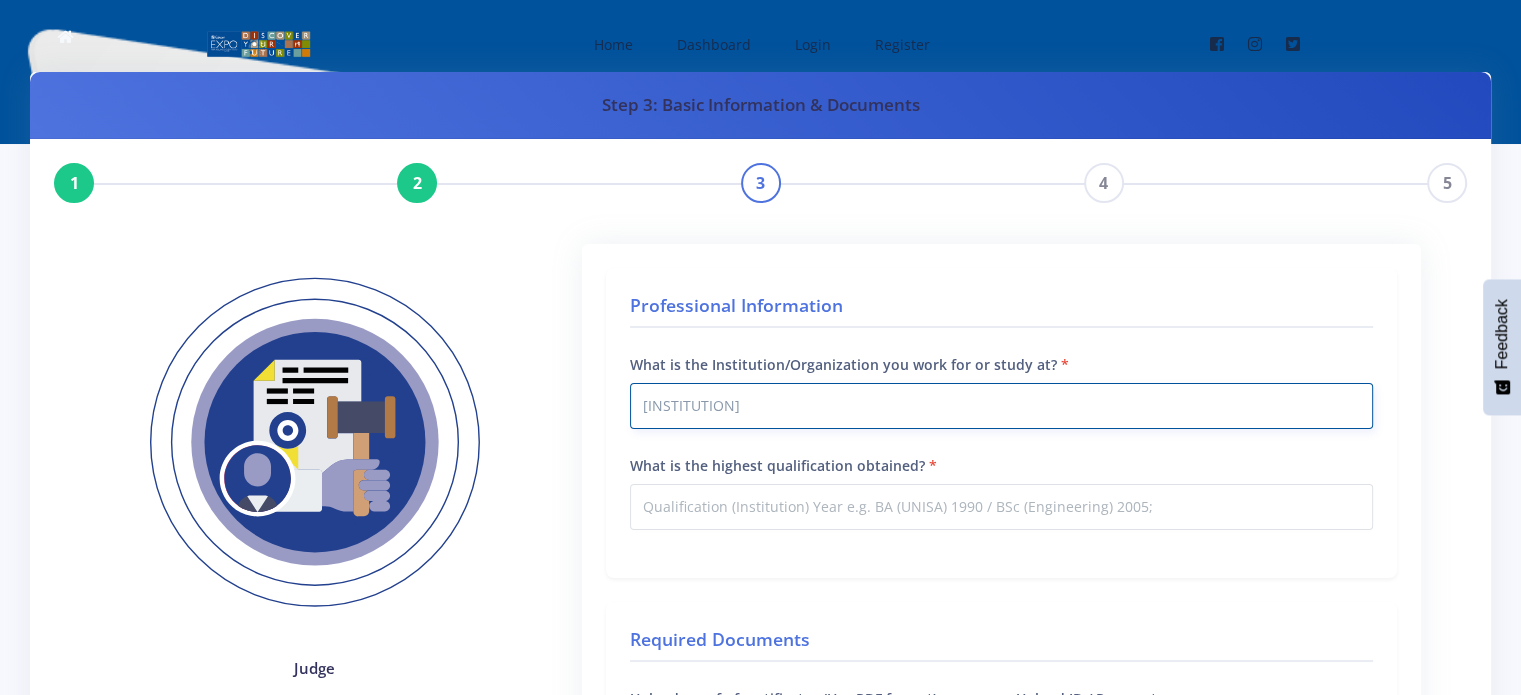 type on "[NAME] University" 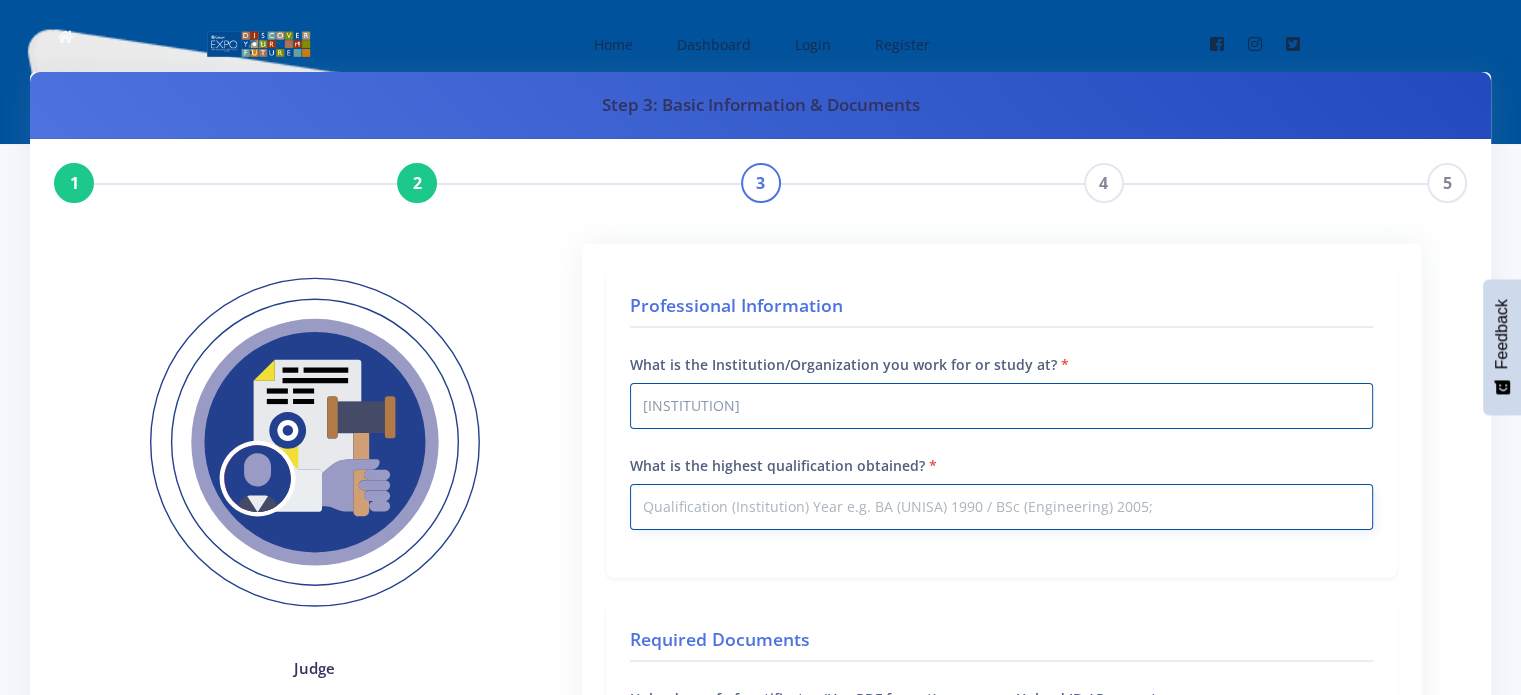 click on "What is the highest qualification obtained?" at bounding box center (1001, 507) 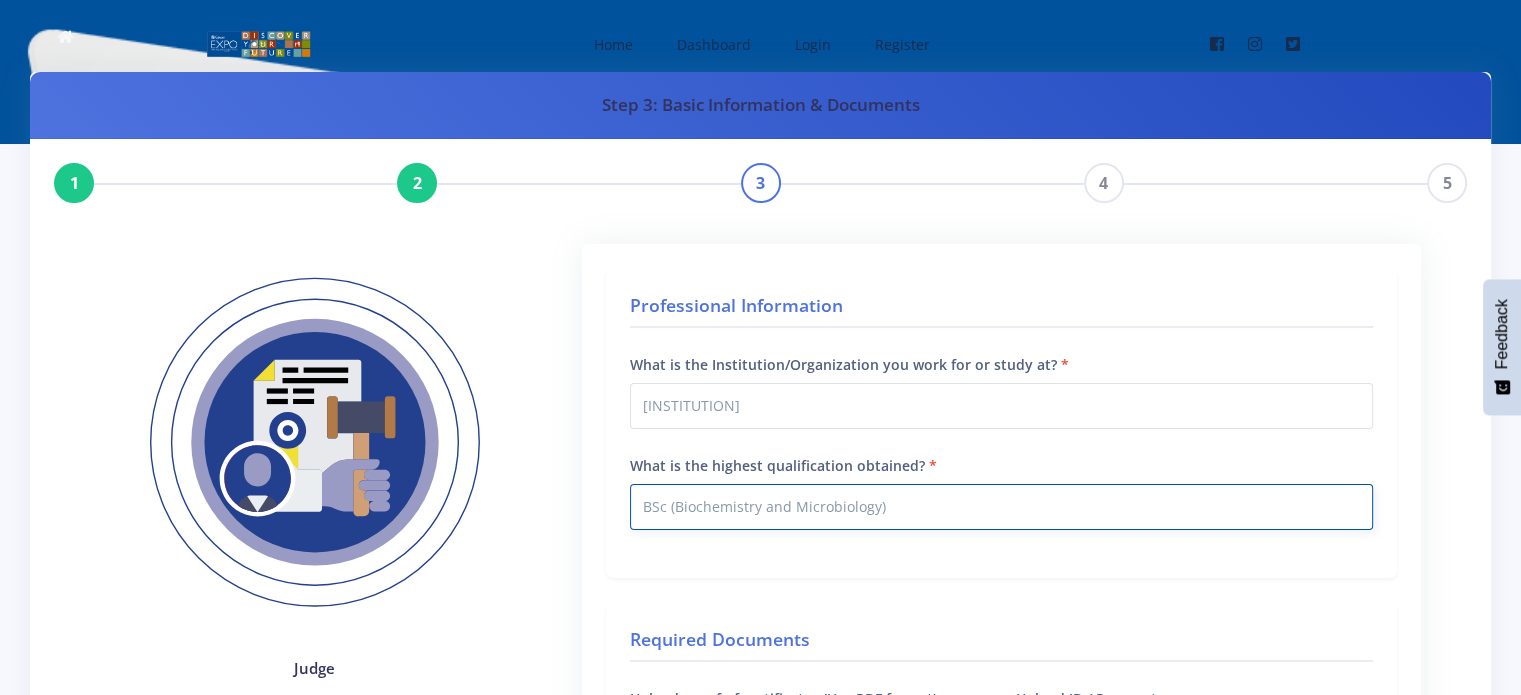 scroll, scrollTop: 333, scrollLeft: 0, axis: vertical 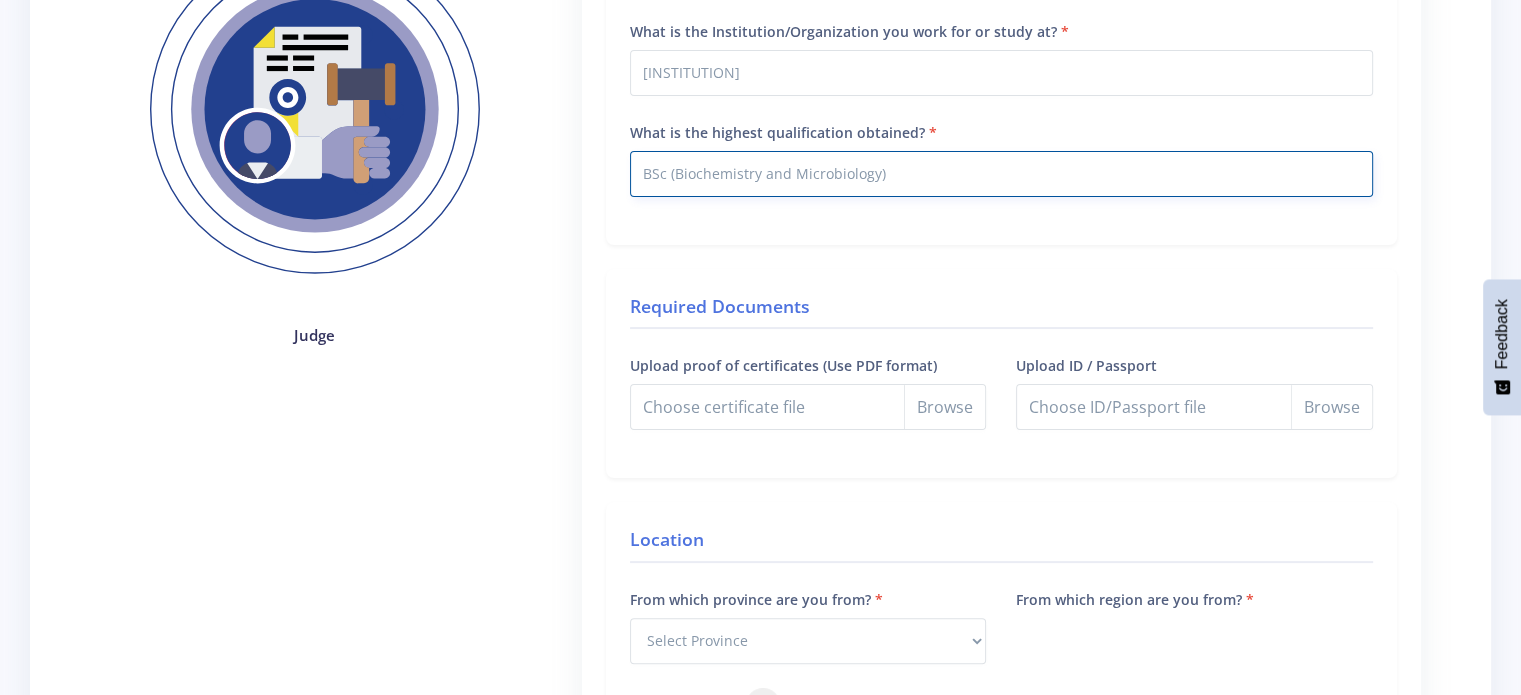 type on "[QUALIFICATION] ([MAJOR] and [MAJOR])" 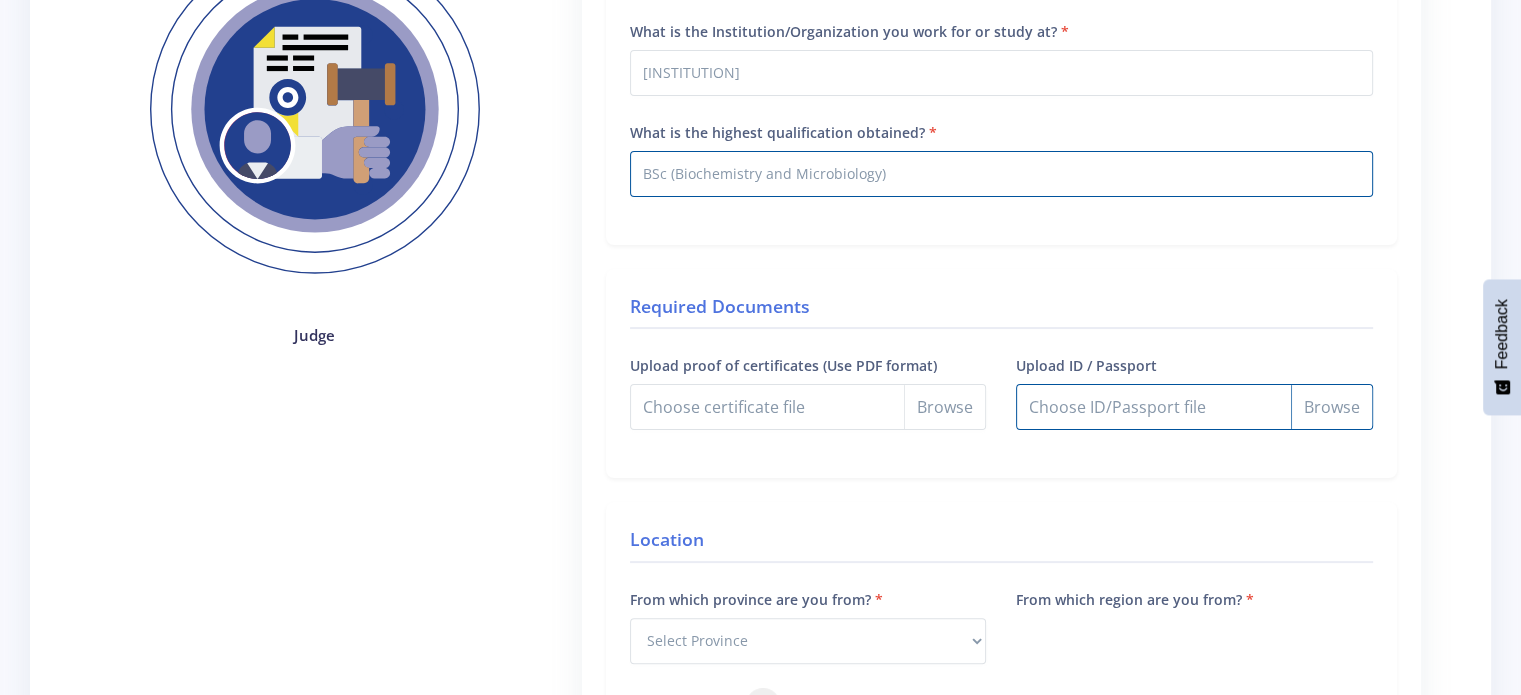 click on "Upload ID / Passport" at bounding box center [1194, 407] 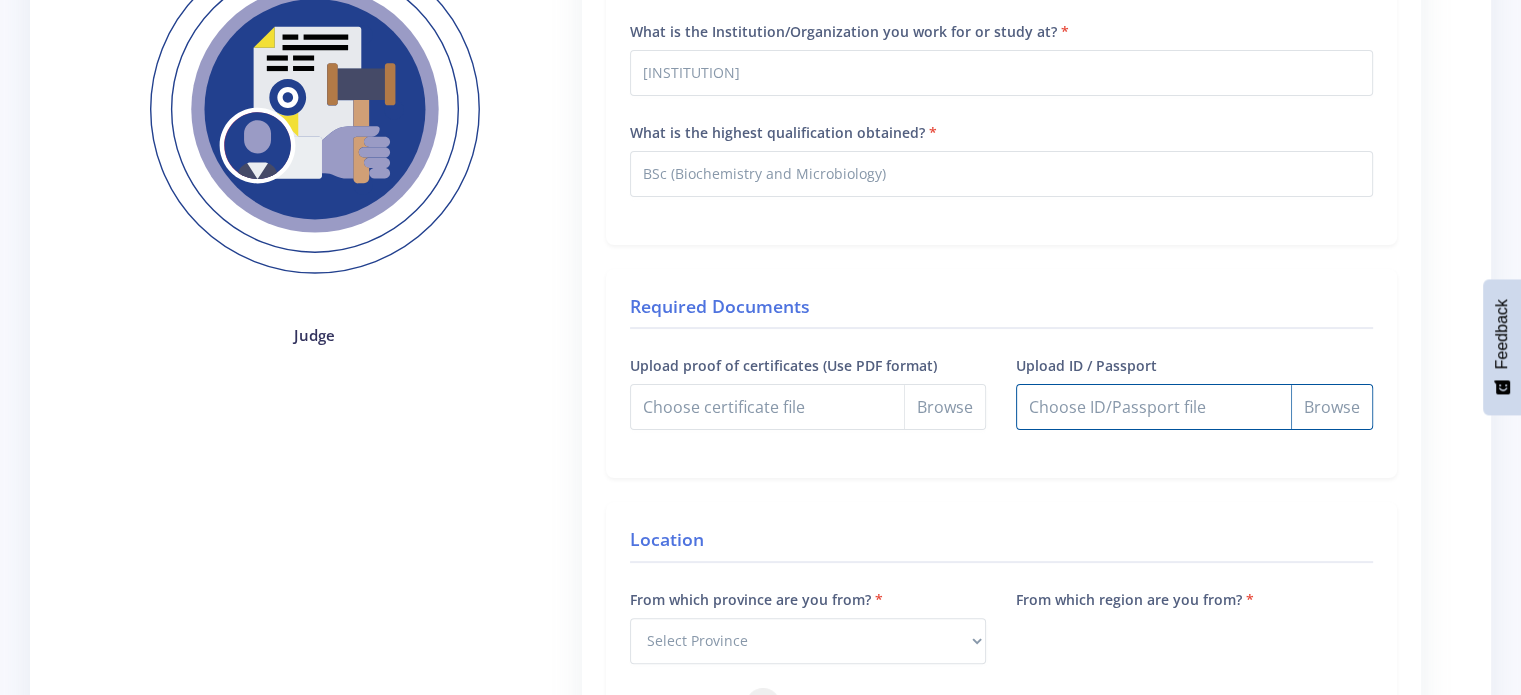 type on "C:\fakepath\Certified ID for [NAME].pdf" 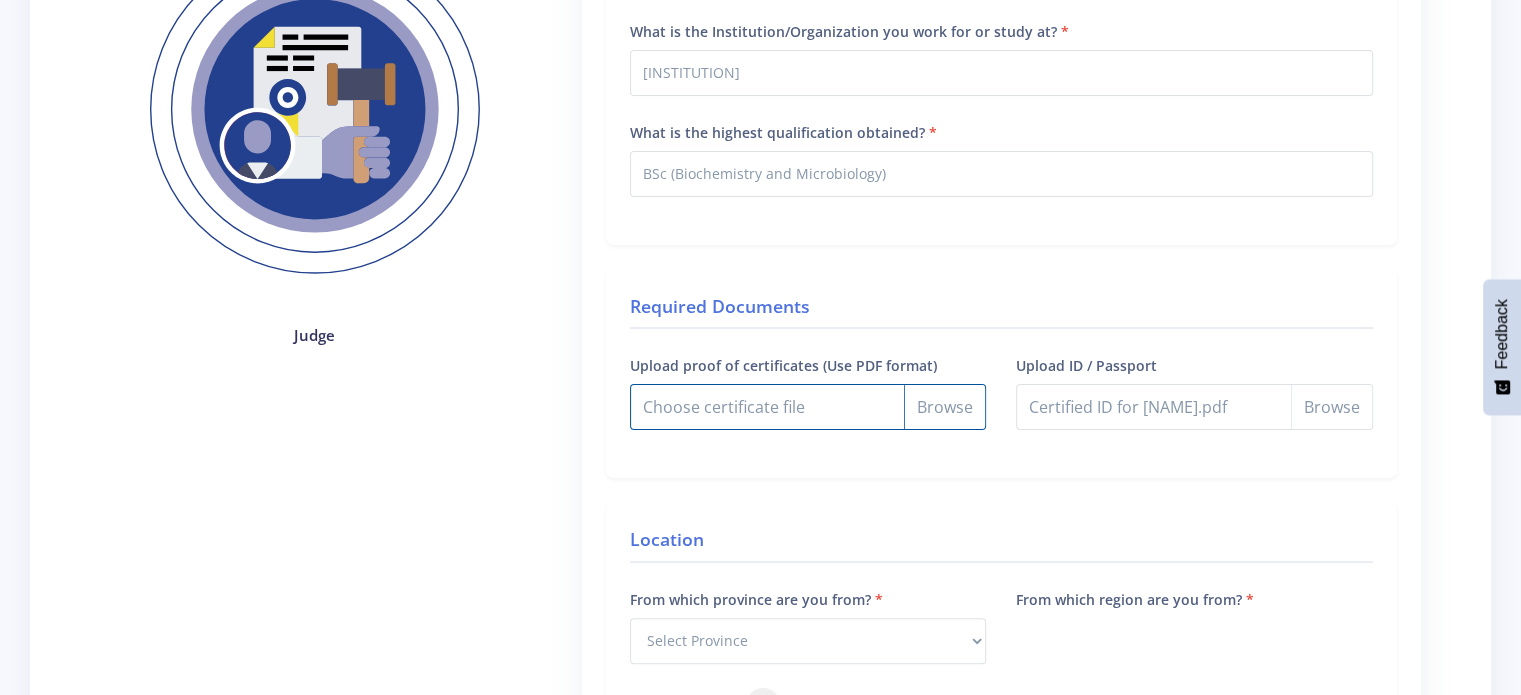 click on "Upload ID / Passport" at bounding box center [808, 407] 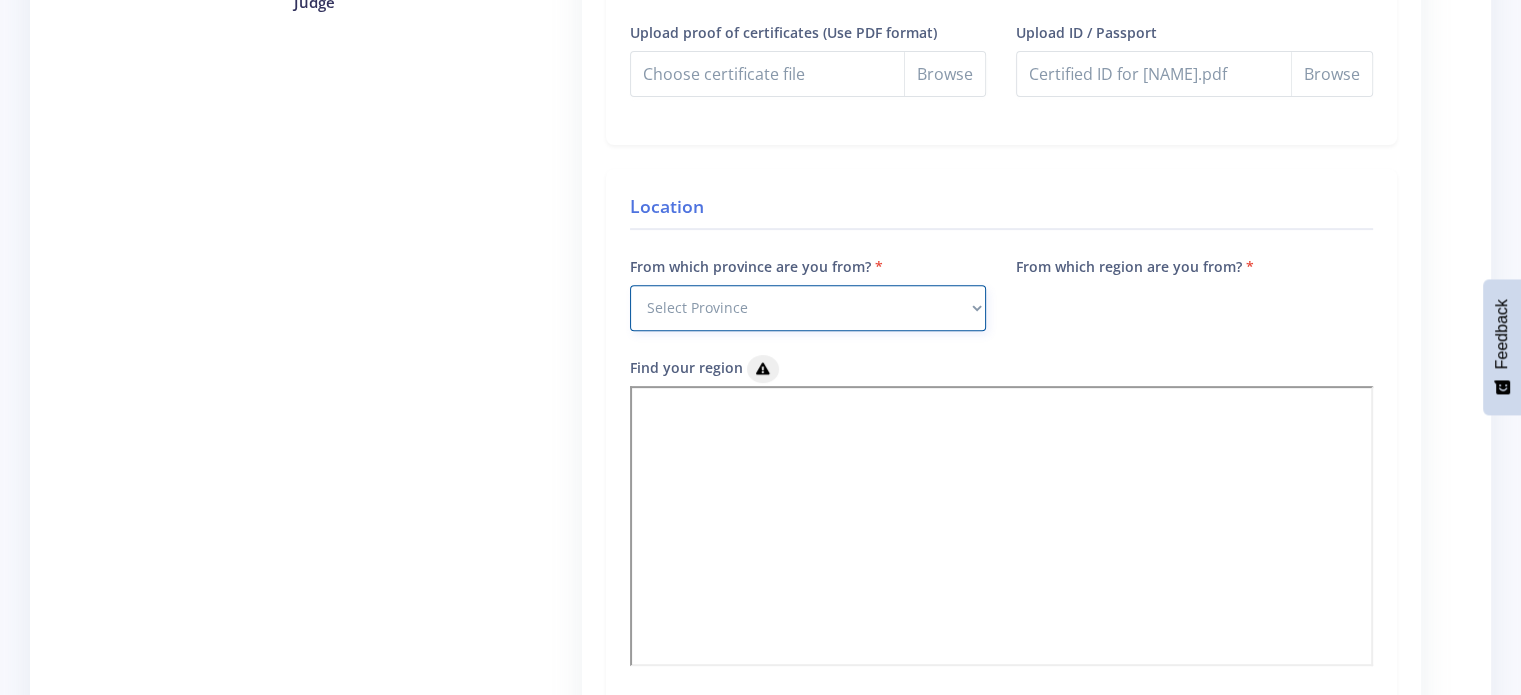 click on "Select Province
[PROVINCE]
[PROVINCE]
[PROVINCE]
[PROVINCE]
[PROVINCE]" at bounding box center (808, 308) 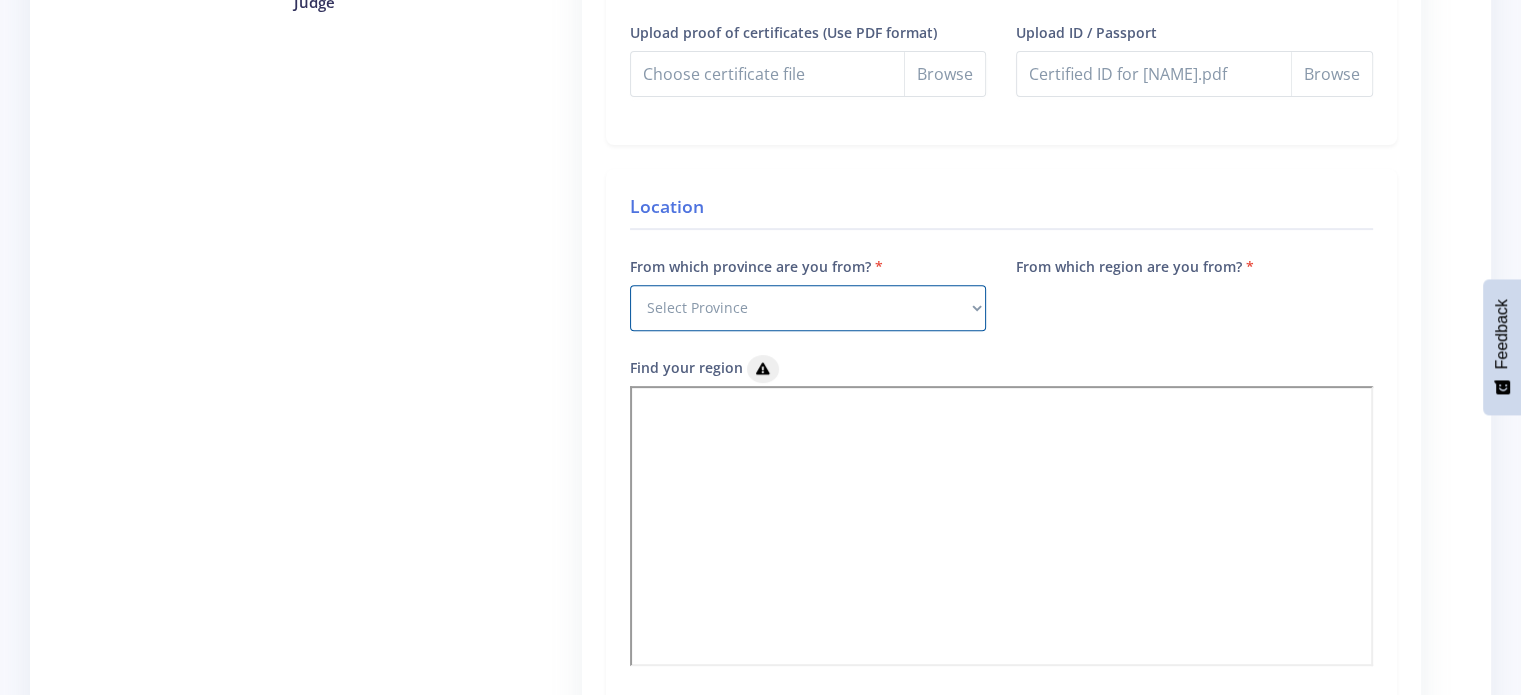 click on "From which region are you from?" at bounding box center (1194, 70) 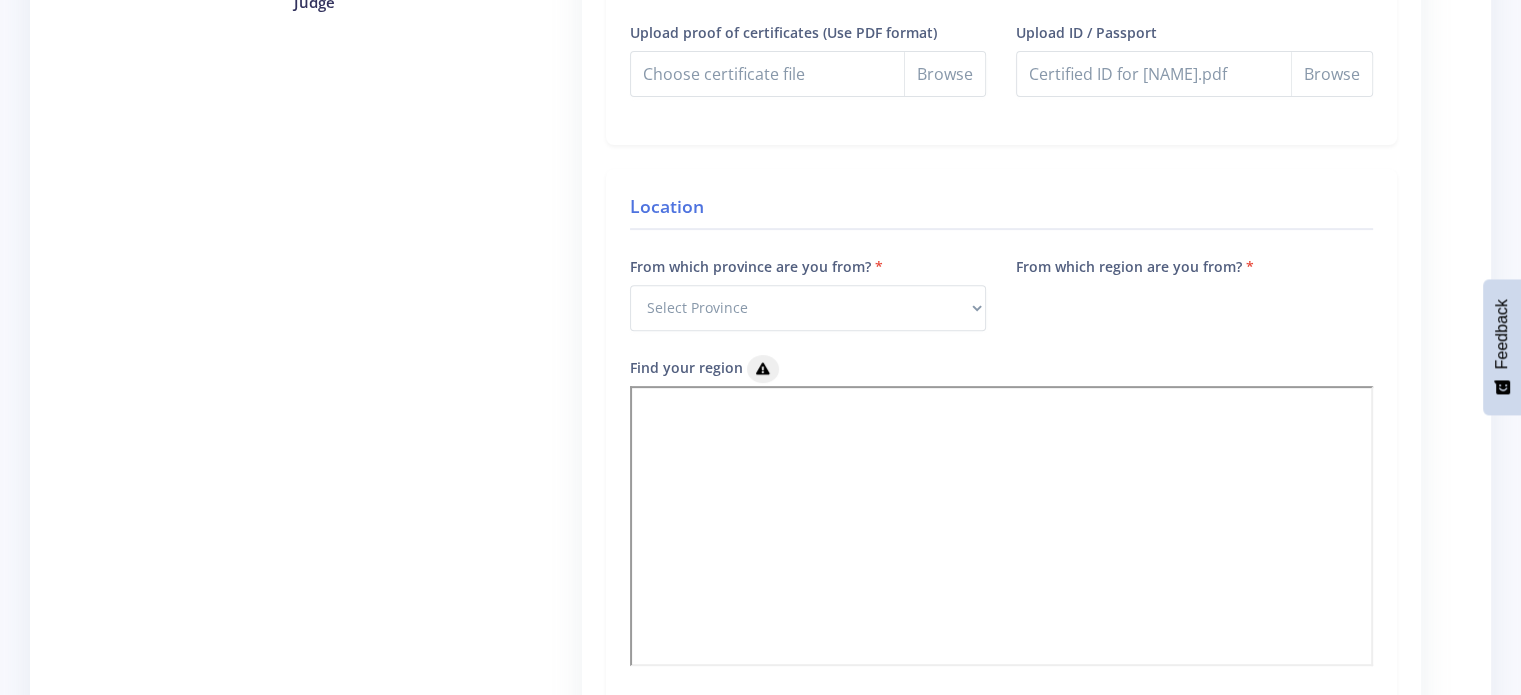 click on "From which region are you from?" at bounding box center (808, 58) 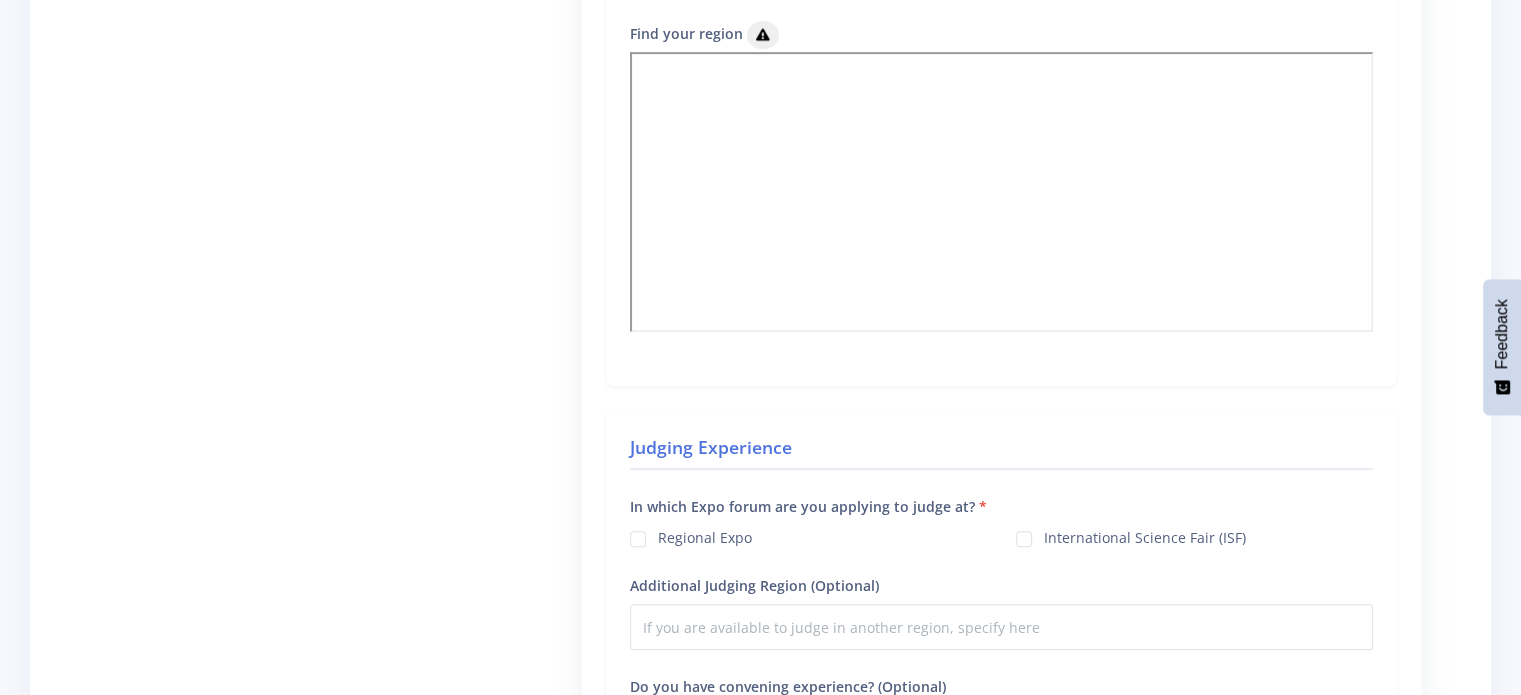 scroll, scrollTop: 1333, scrollLeft: 0, axis: vertical 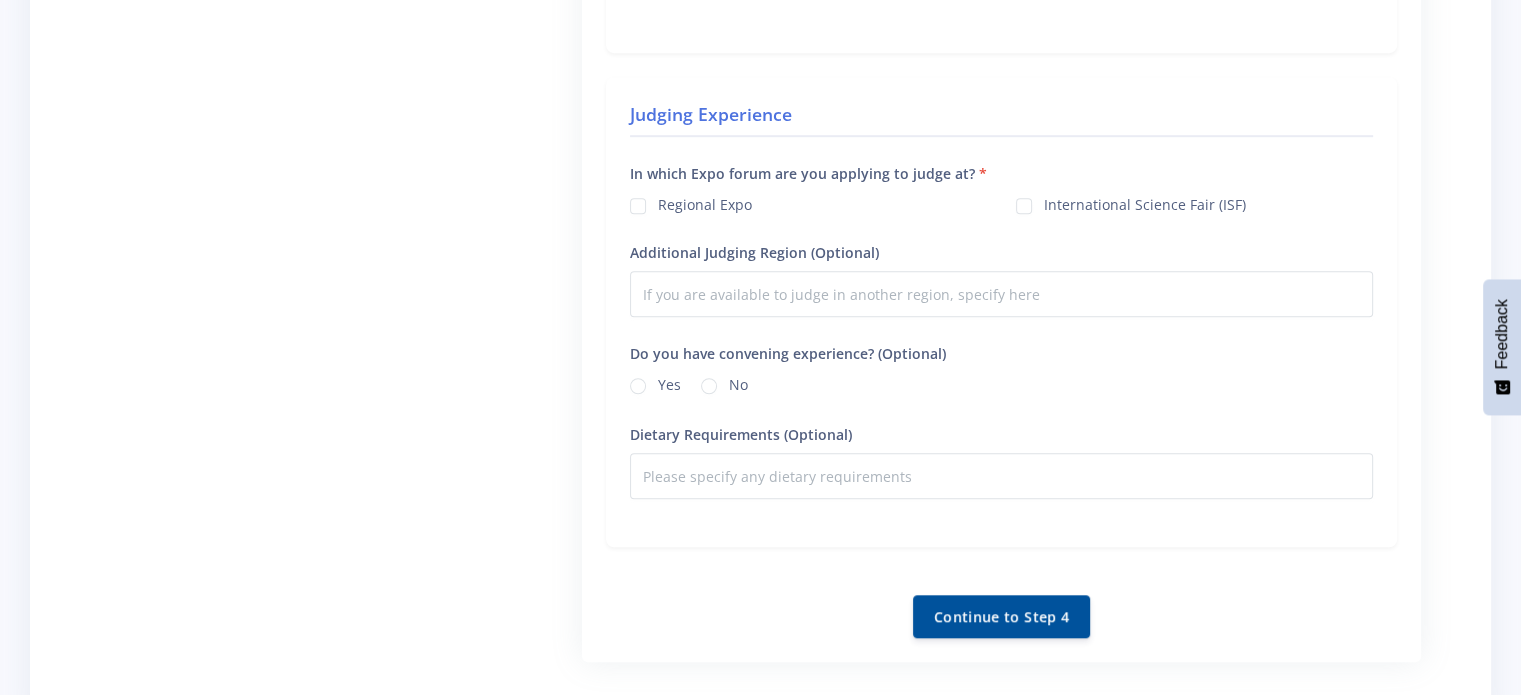 click on "Regional Expo" at bounding box center (705, 202) 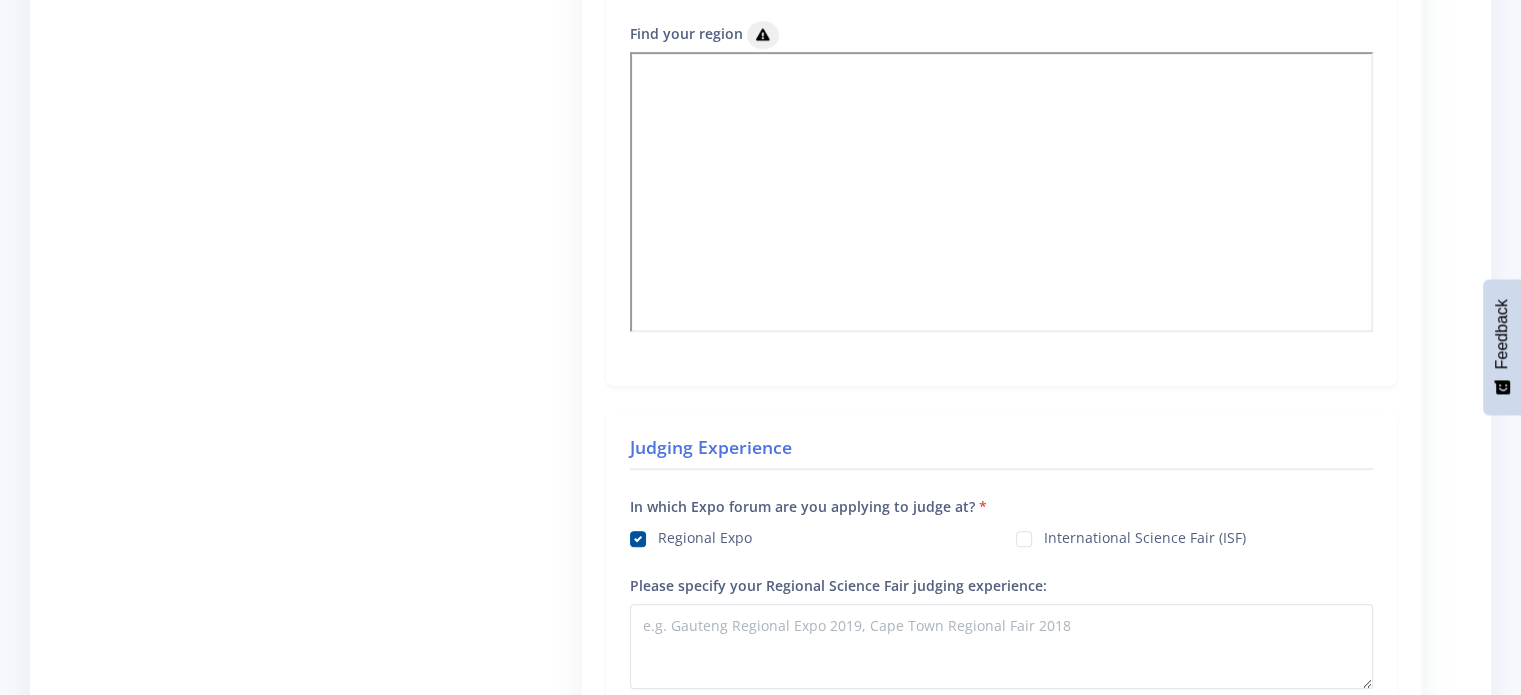 scroll, scrollTop: 666, scrollLeft: 0, axis: vertical 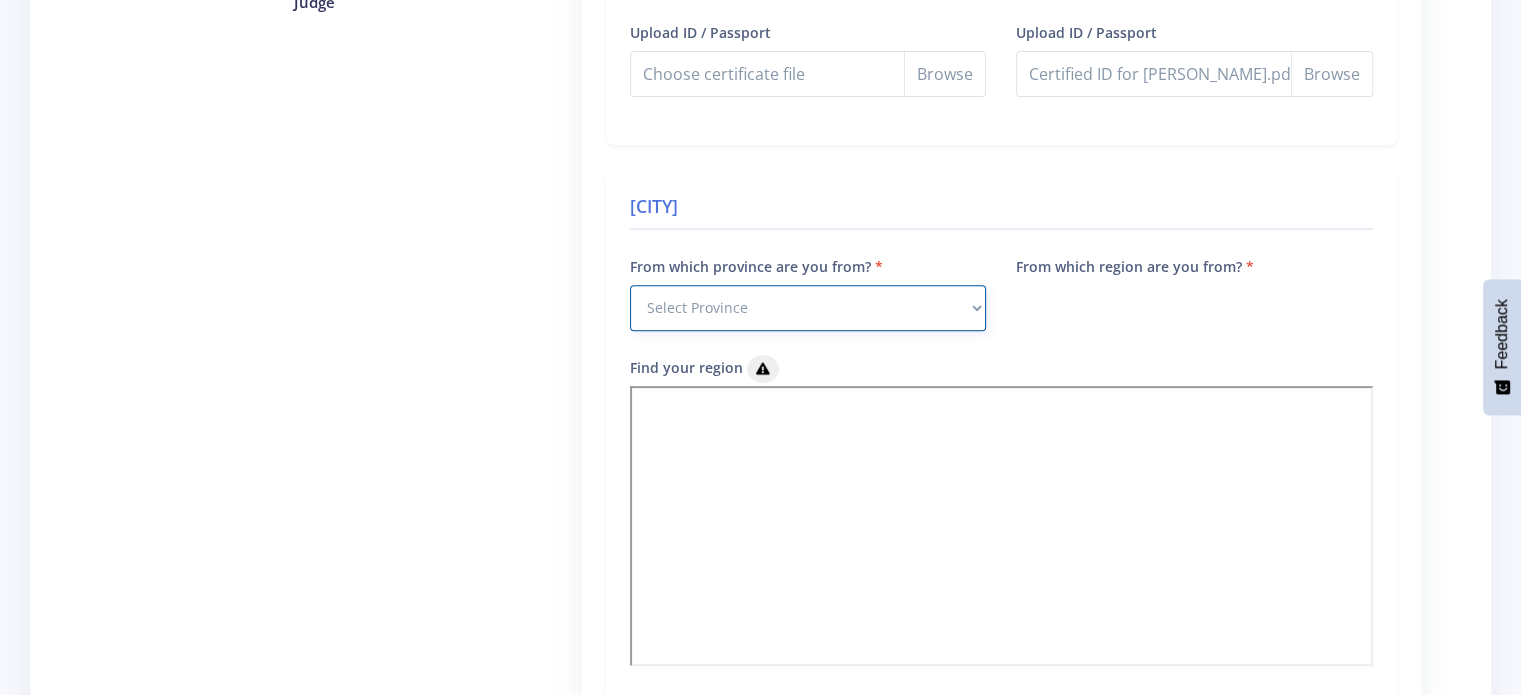 click on "Select Province
[PROVINCE]
[PROVINCE]
[PROVINCE]
[PROVINCE]
[PROVINCE]" at bounding box center (808, 308) 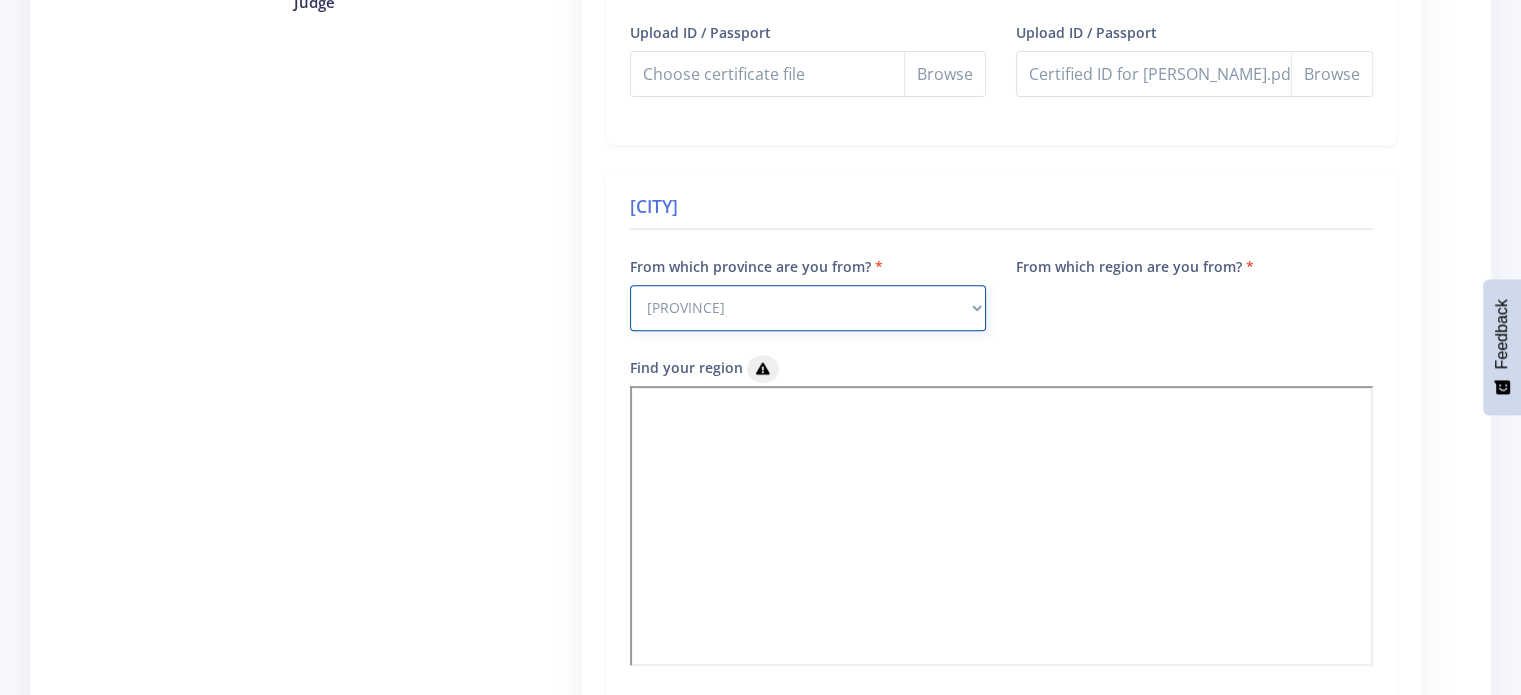 click on "Select Province
[PROVINCE]
[PROVINCE]
[PROVINCE]
[PROVINCE]
[PROVINCE]" at bounding box center (808, 308) 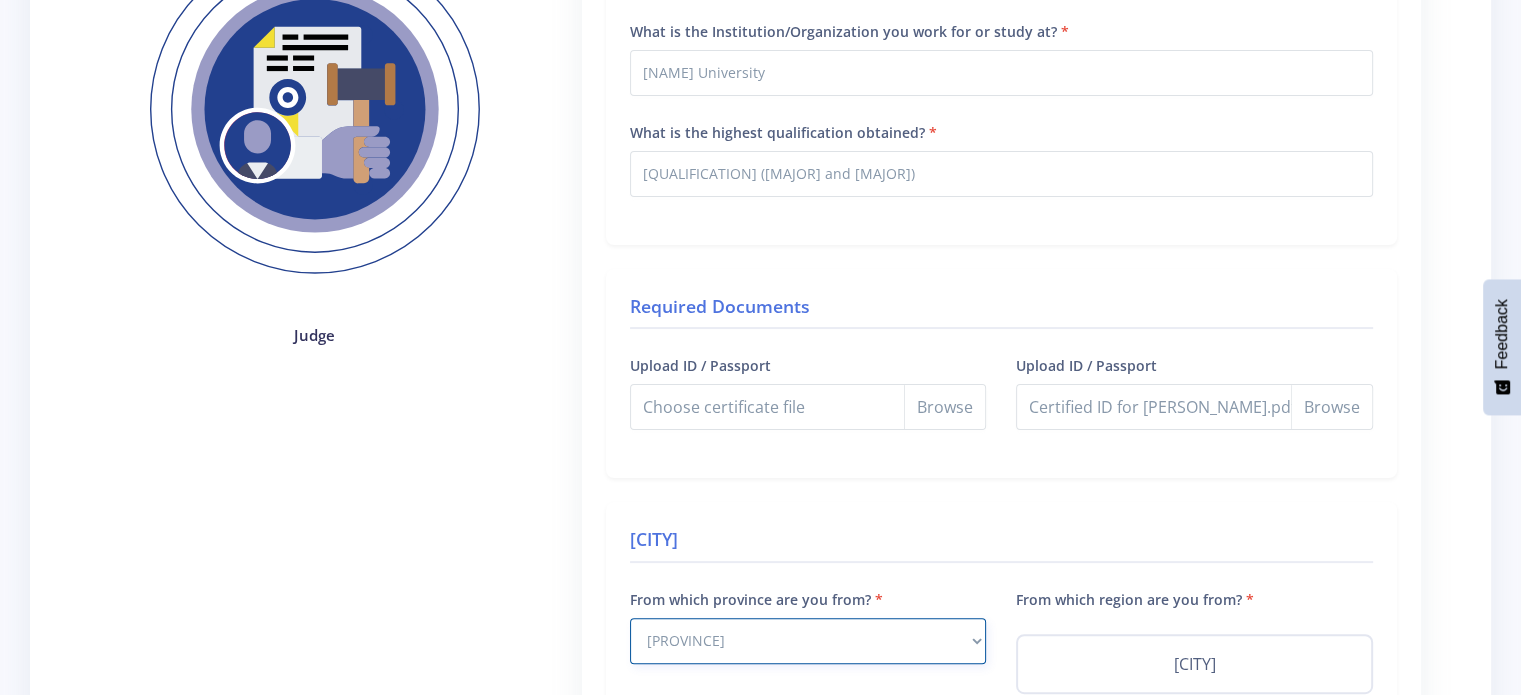 scroll, scrollTop: 666, scrollLeft: 0, axis: vertical 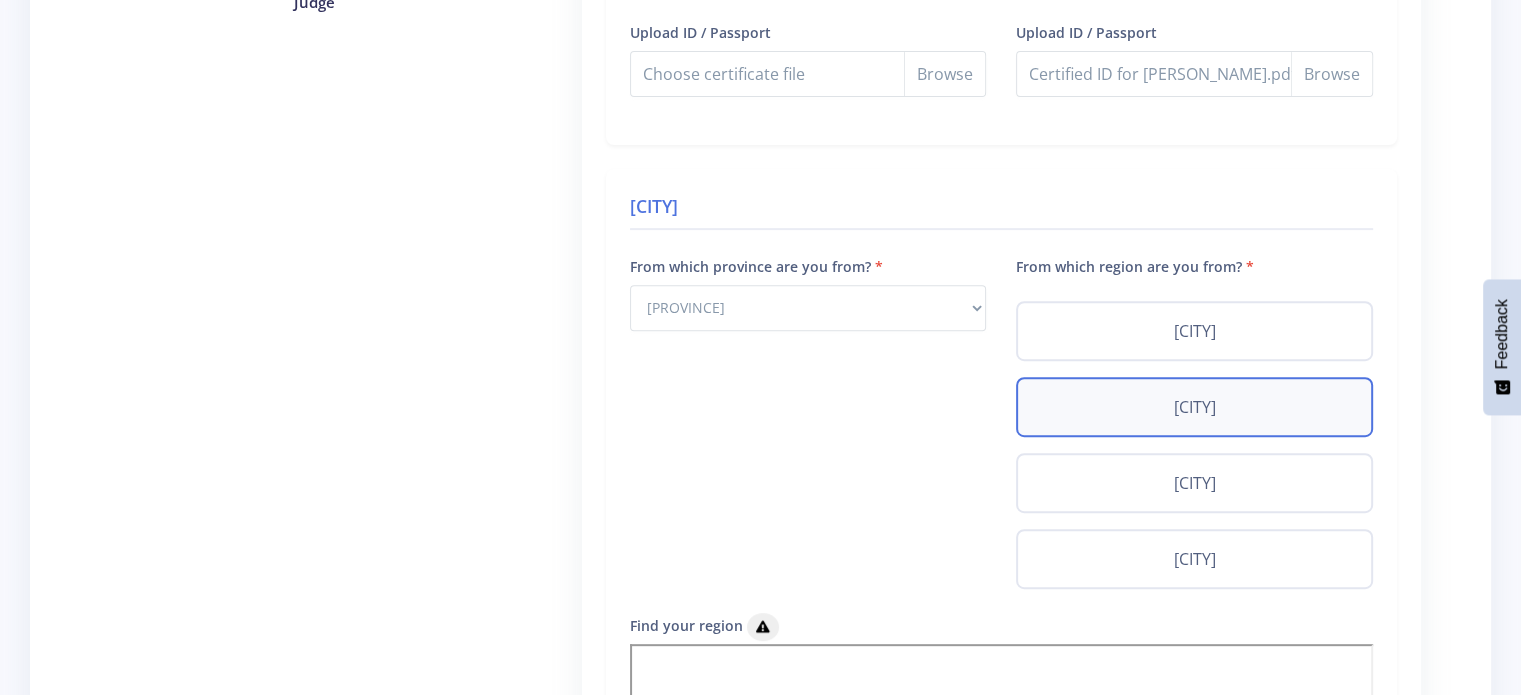 click on "[CITY]" at bounding box center (1194, 407) 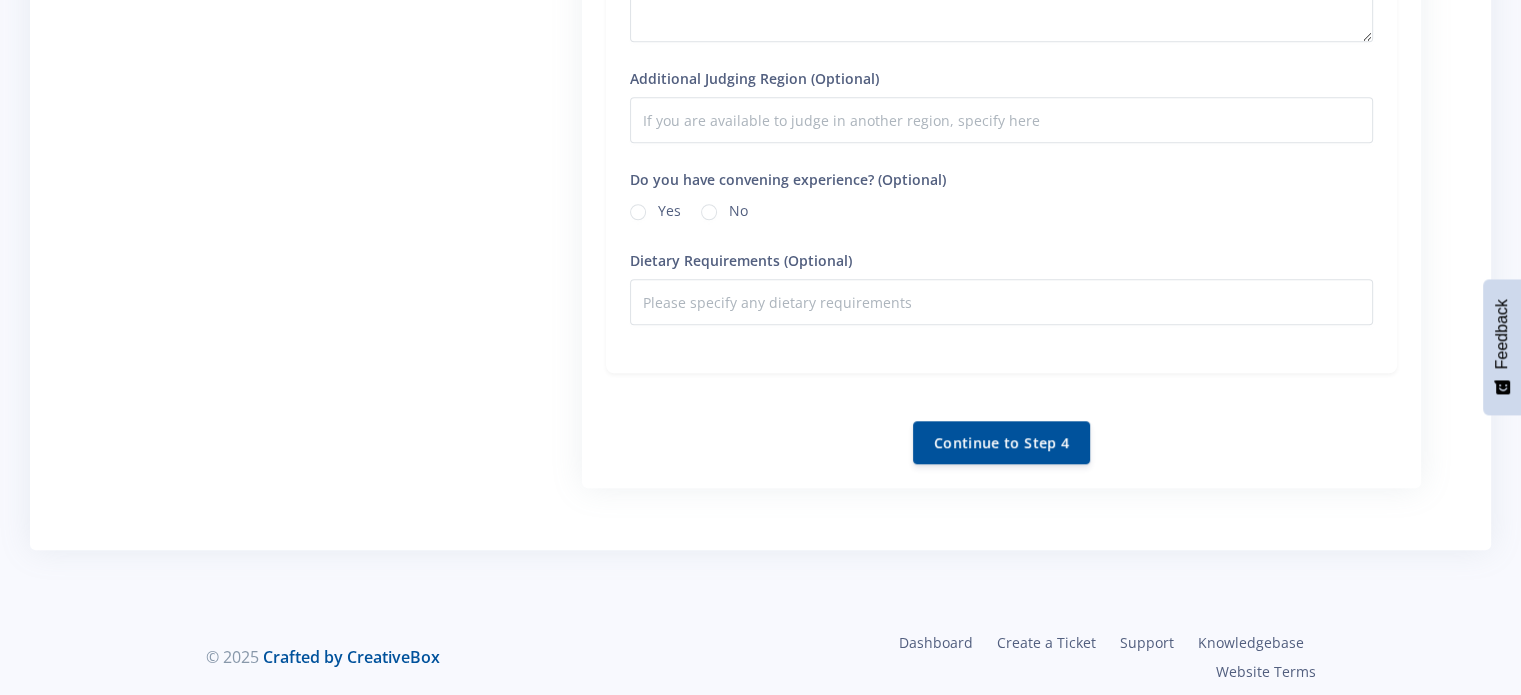 scroll, scrollTop: 1572, scrollLeft: 0, axis: vertical 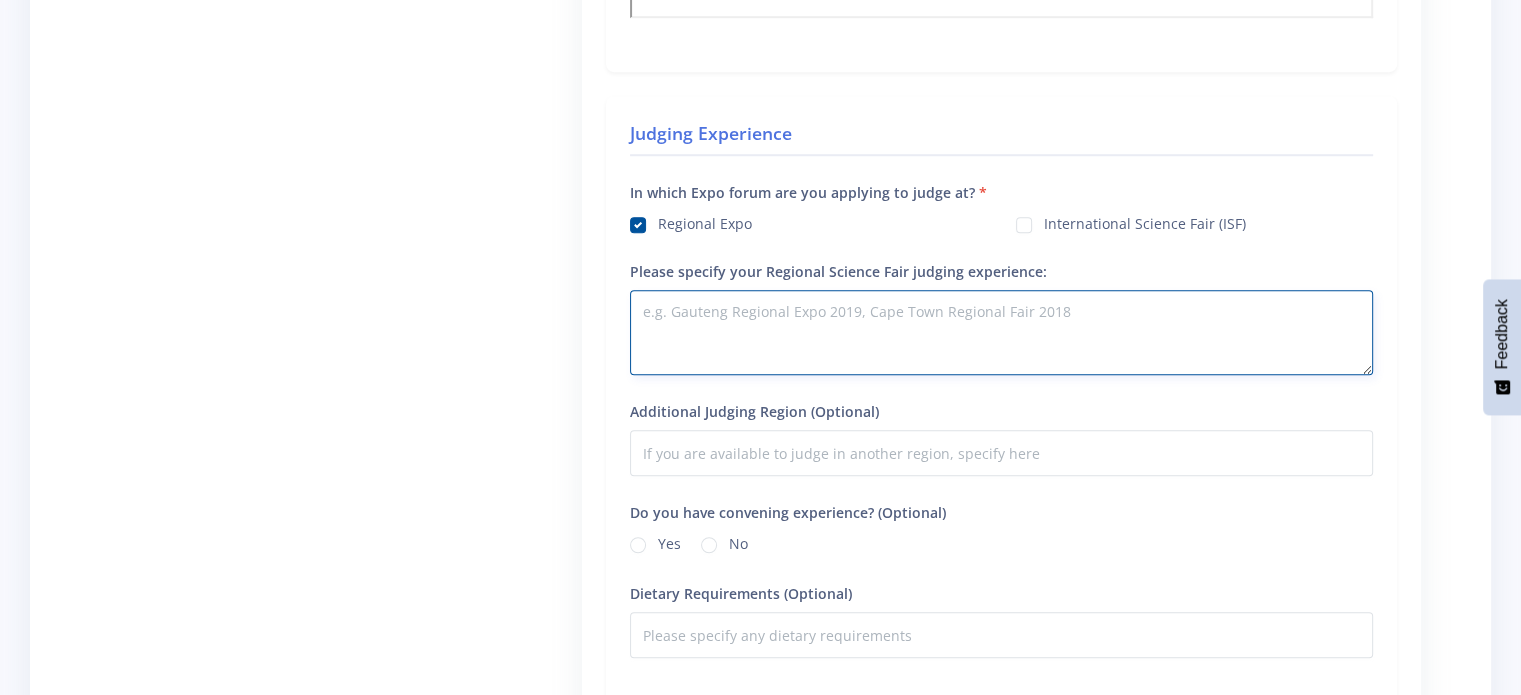 click on "Please specify your Regional Science Fair judging experience:" at bounding box center [1001, 332] 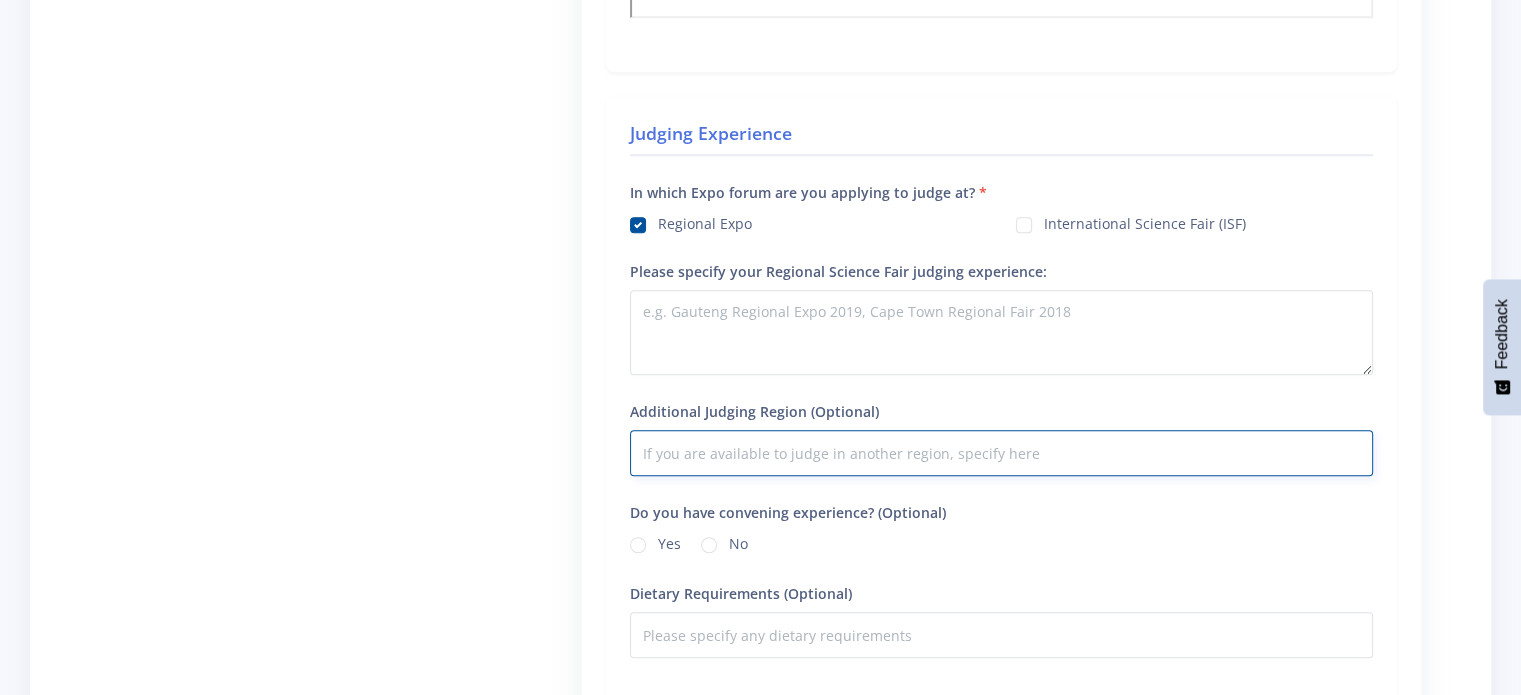 click on "Additional Judging Region (Optional)" at bounding box center [1001, 453] 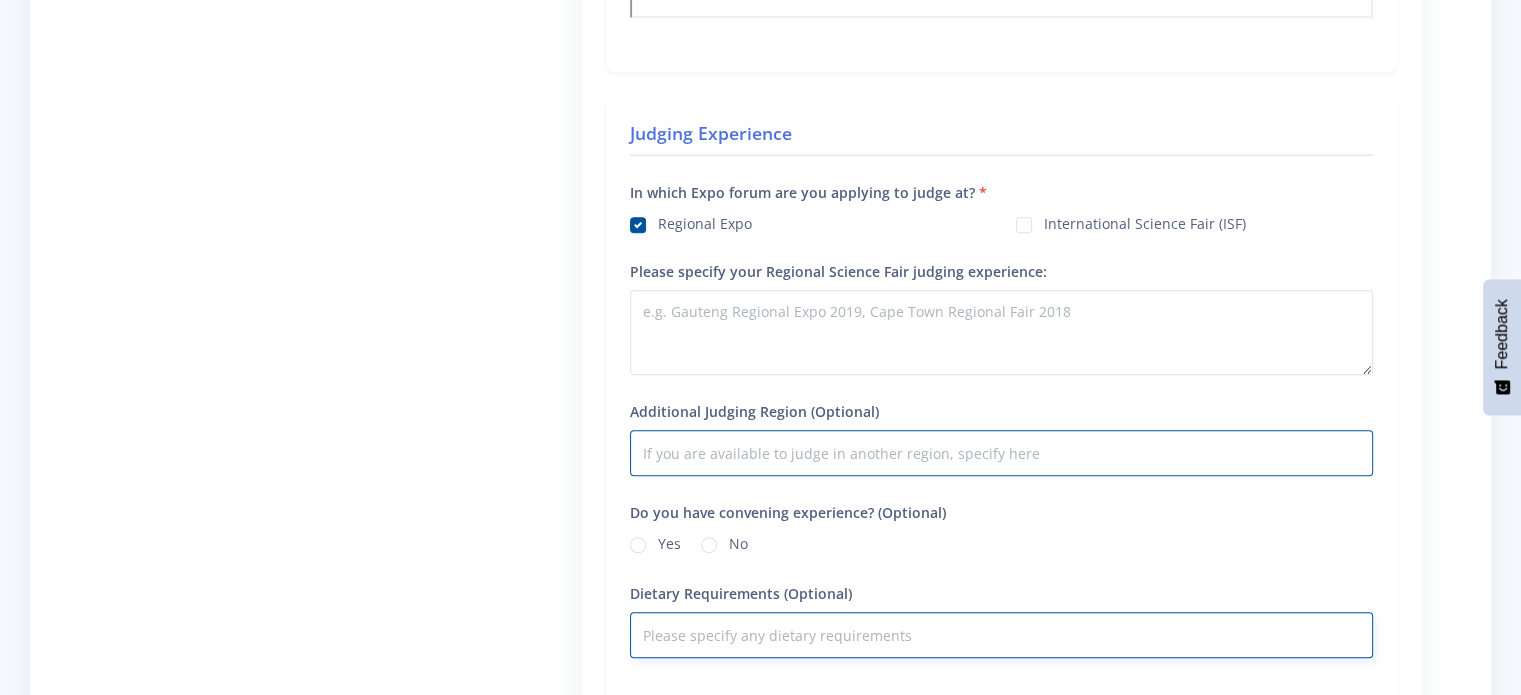click on "Dietary Requirements (Optional)" at bounding box center (1001, 635) 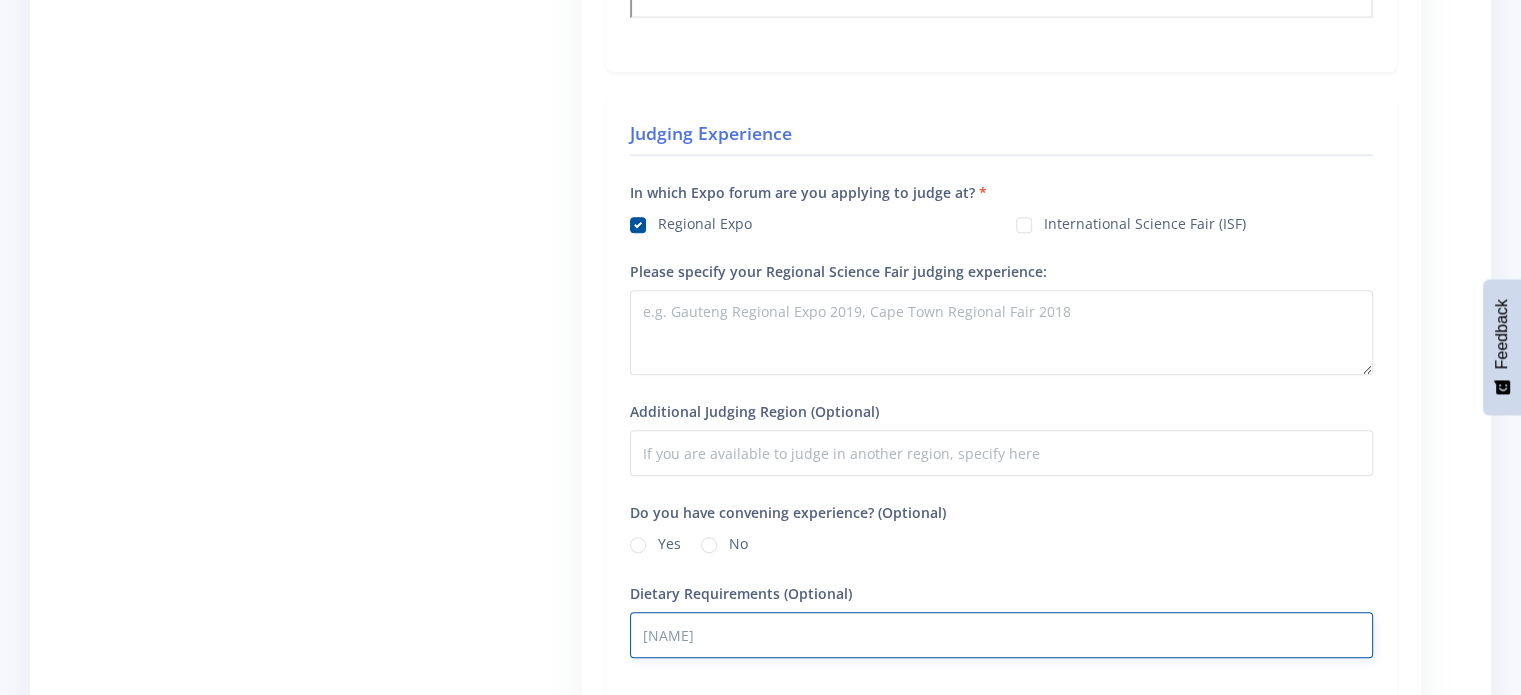scroll, scrollTop: 1239, scrollLeft: 0, axis: vertical 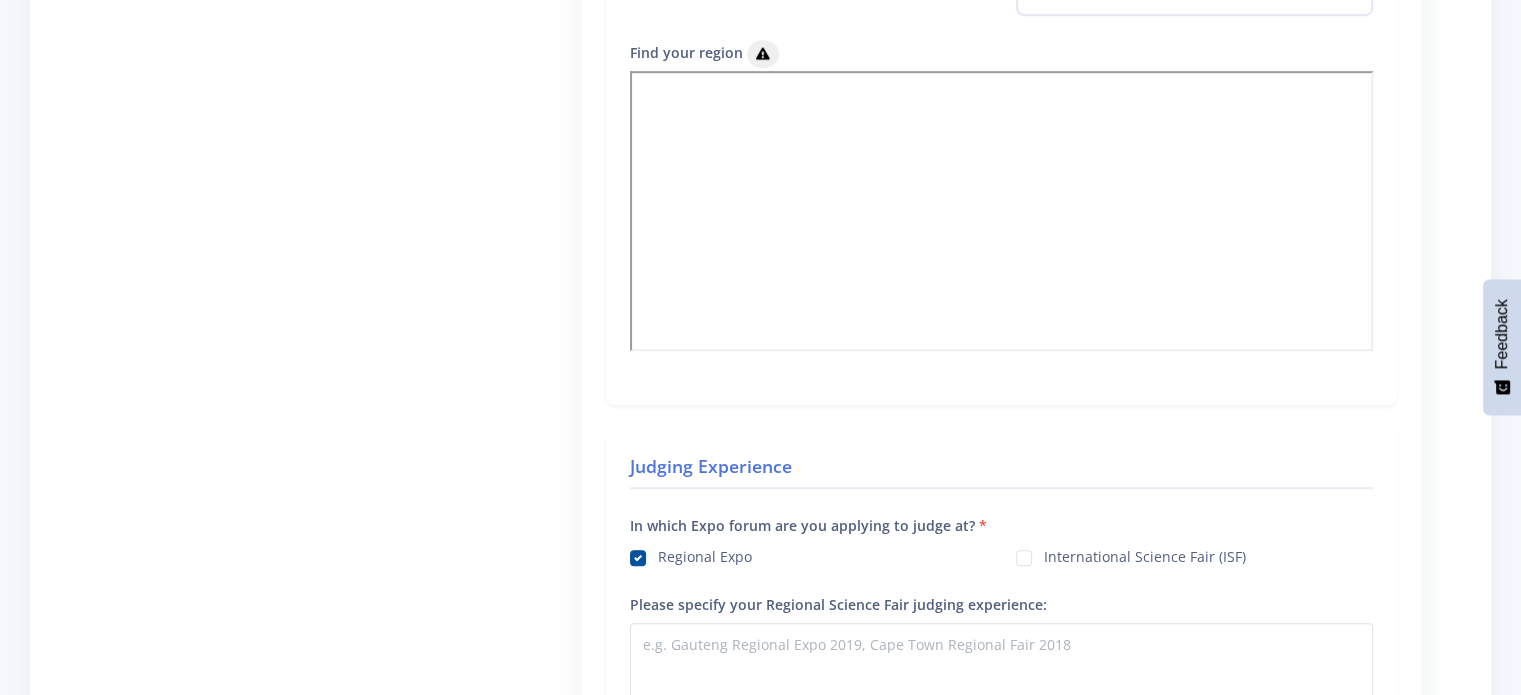 type on "[NAME]" 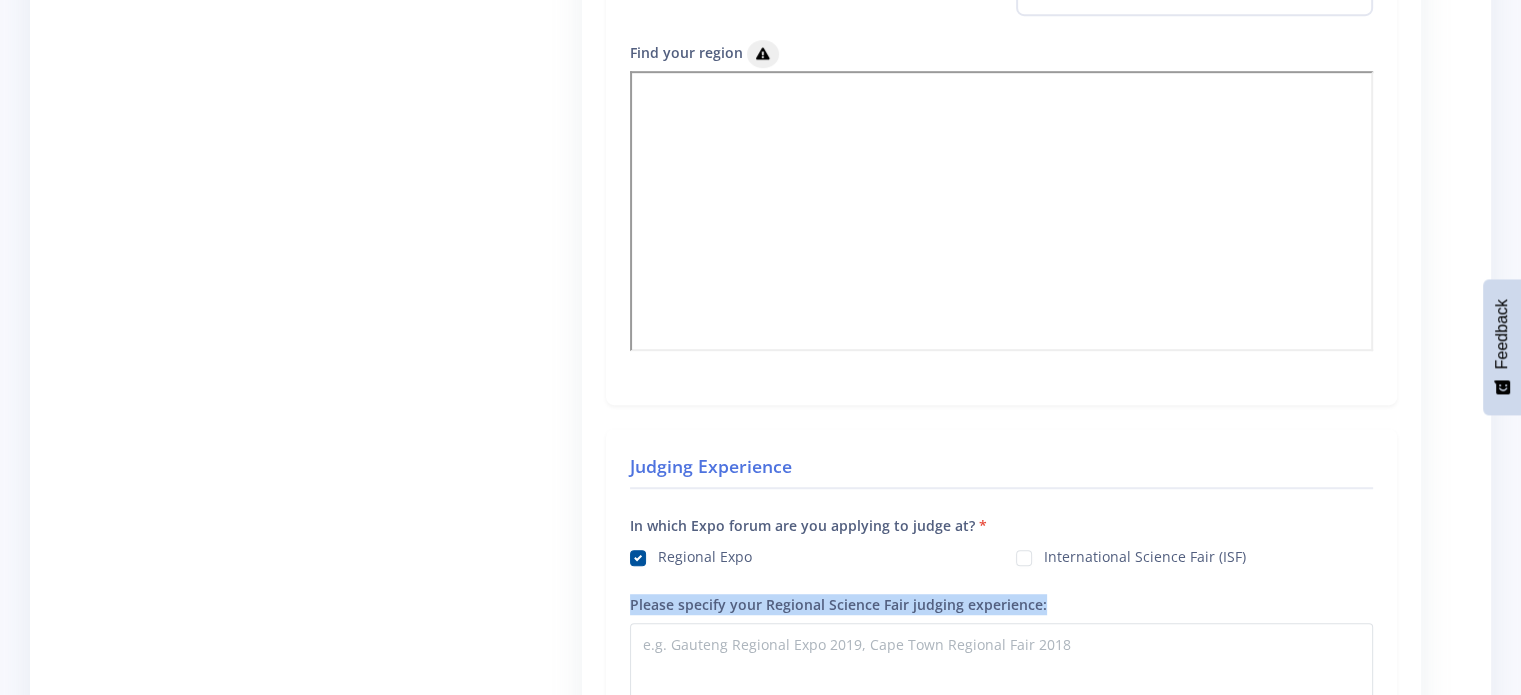 drag, startPoint x: 1047, startPoint y: 597, endPoint x: 612, endPoint y: 590, distance: 435.0563 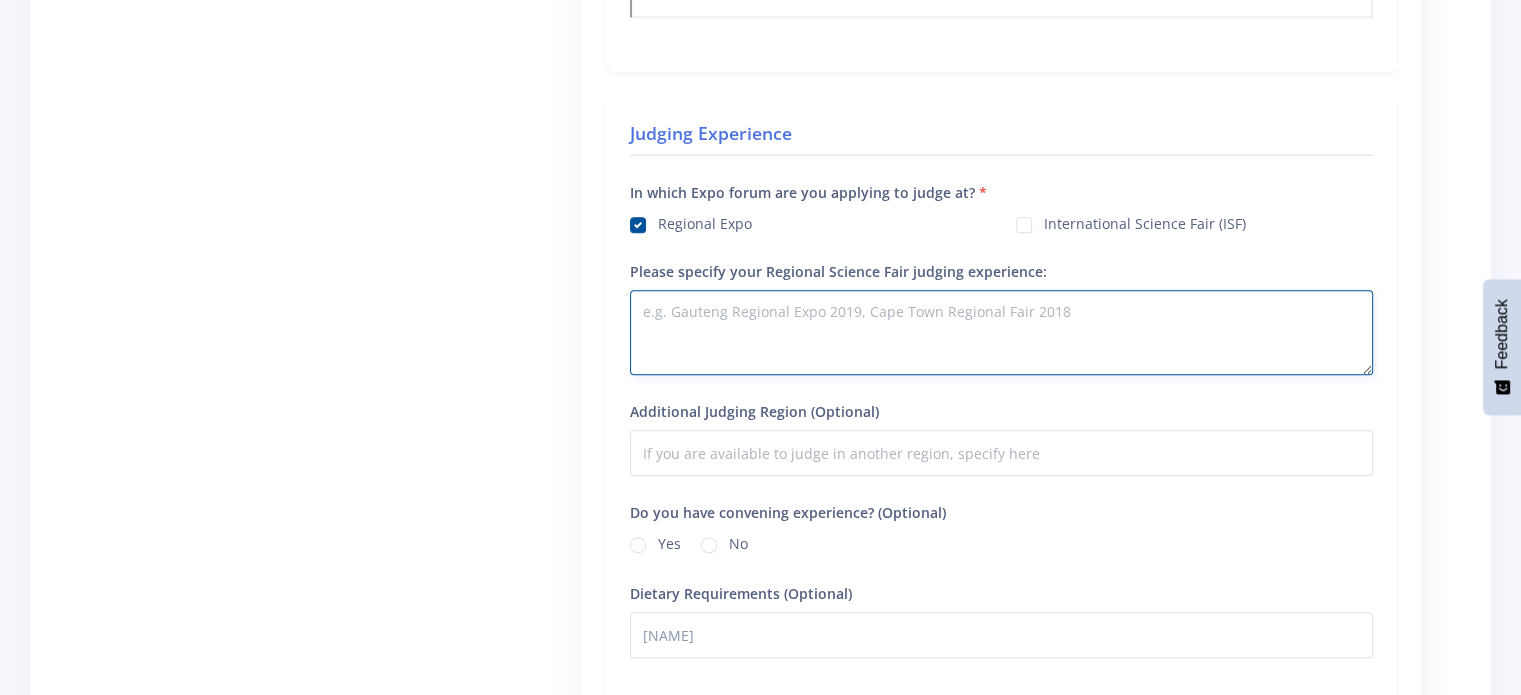 click on "Please specify your Regional Science Fair judging experience:" at bounding box center (1001, 332) 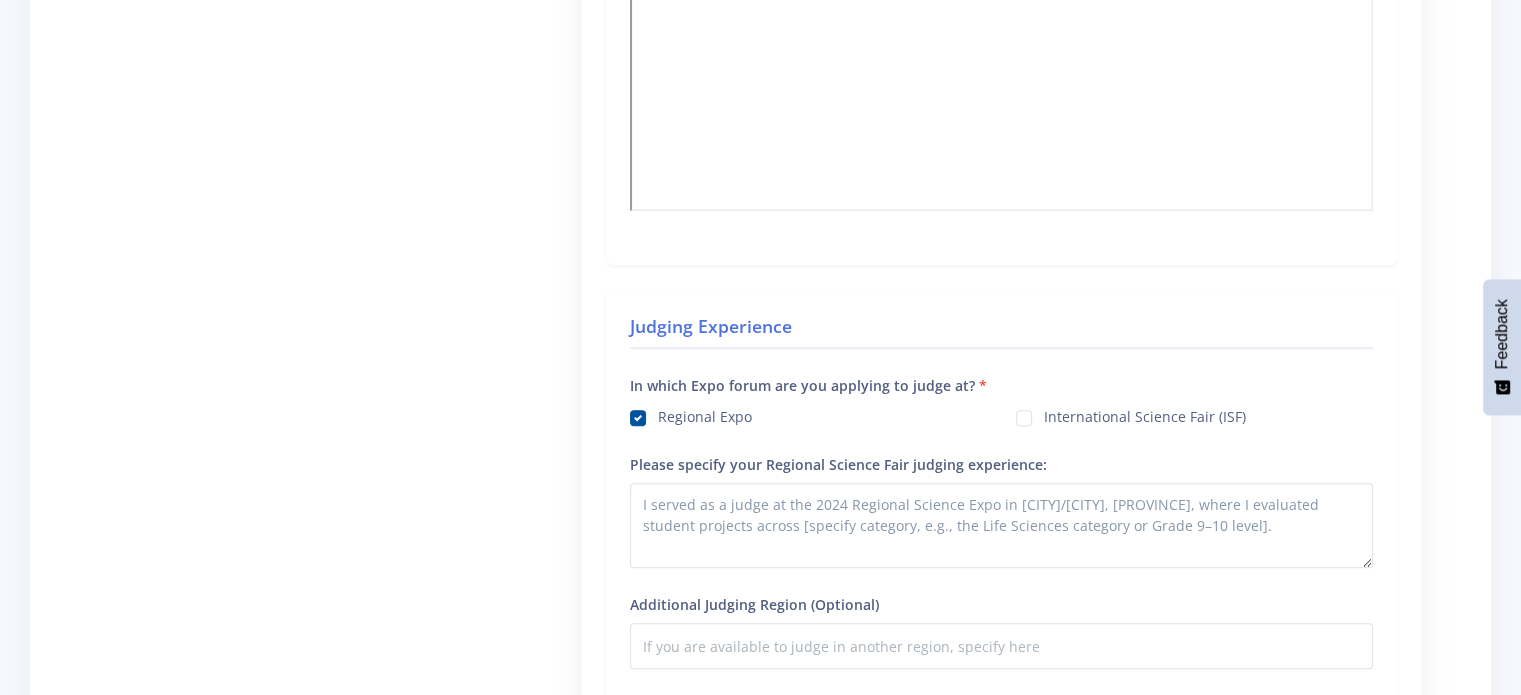 scroll, scrollTop: 1572, scrollLeft: 0, axis: vertical 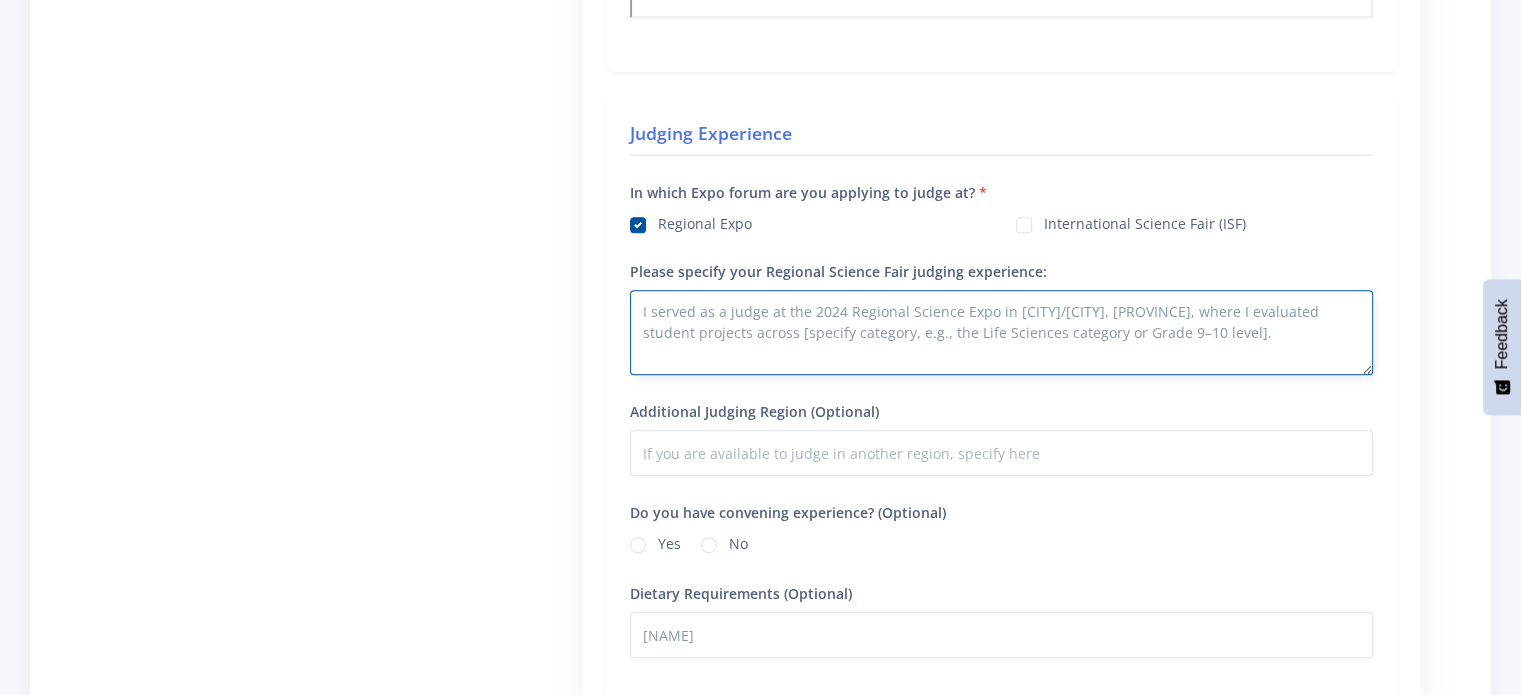click on "I served as a judge at the 2024 Regional Science Expo in [CITY]/[CITY], [PROVINCE], where I evaluated student projects across [specify category, e.g., the Life Sciences category or Grade 9–10 level]." at bounding box center [1001, 332] 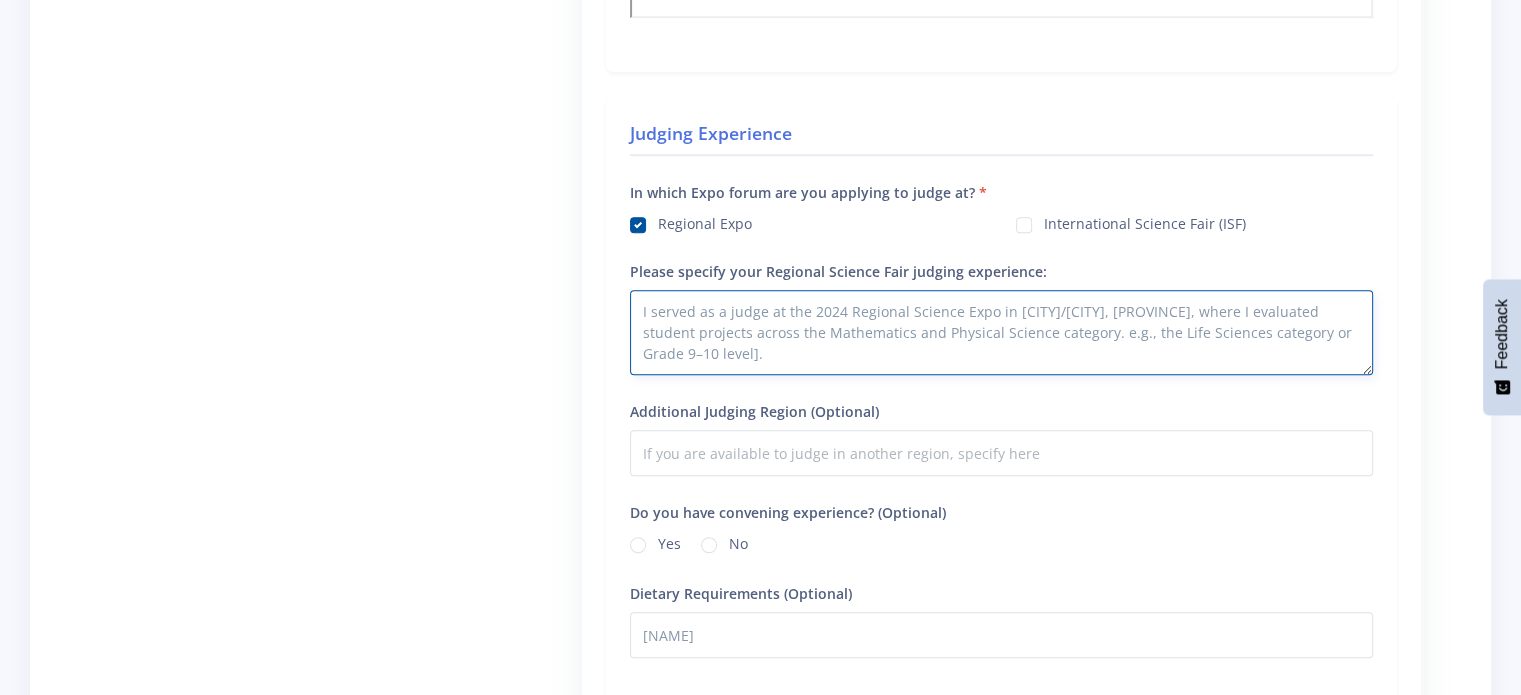drag, startPoint x: 1175, startPoint y: 325, endPoint x: 1222, endPoint y: 367, distance: 63.03174 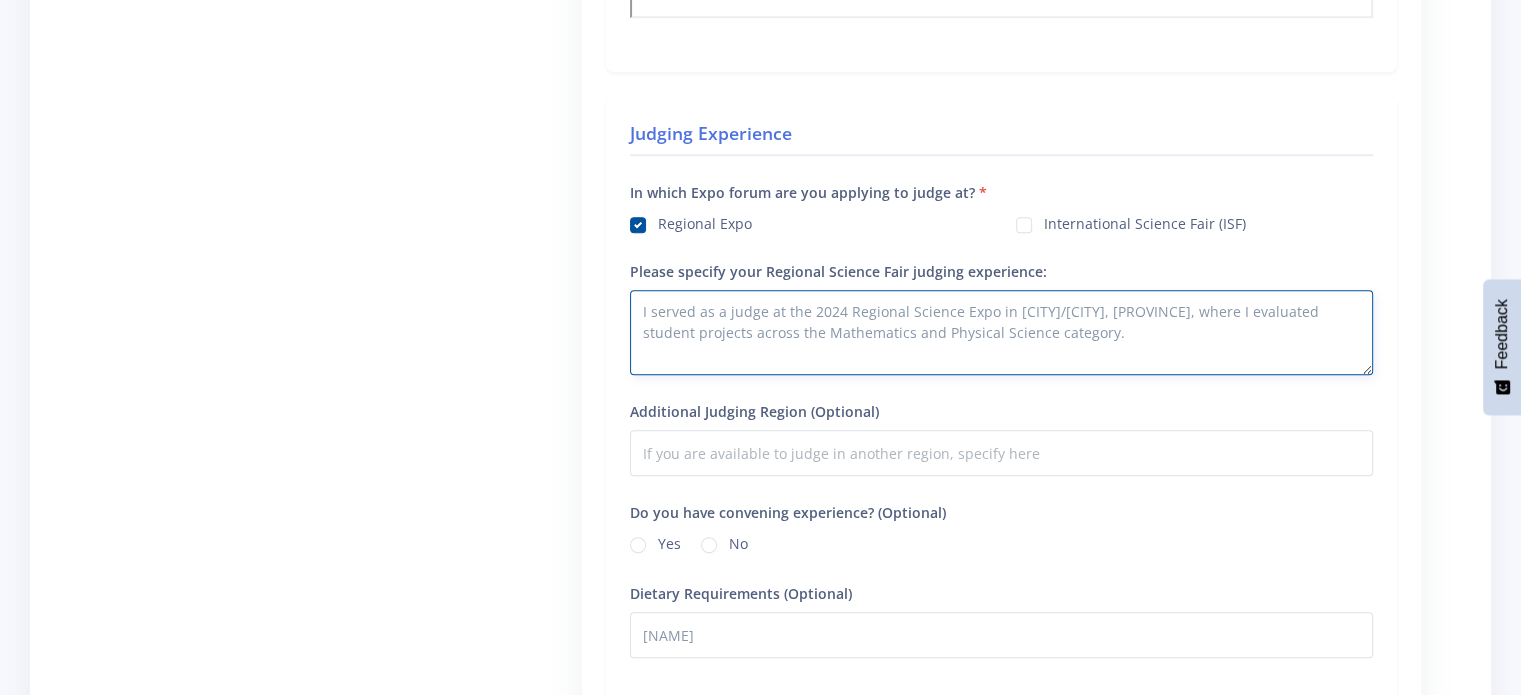 drag, startPoint x: 1145, startPoint y: 348, endPoint x: 909, endPoint y: 379, distance: 238.02731 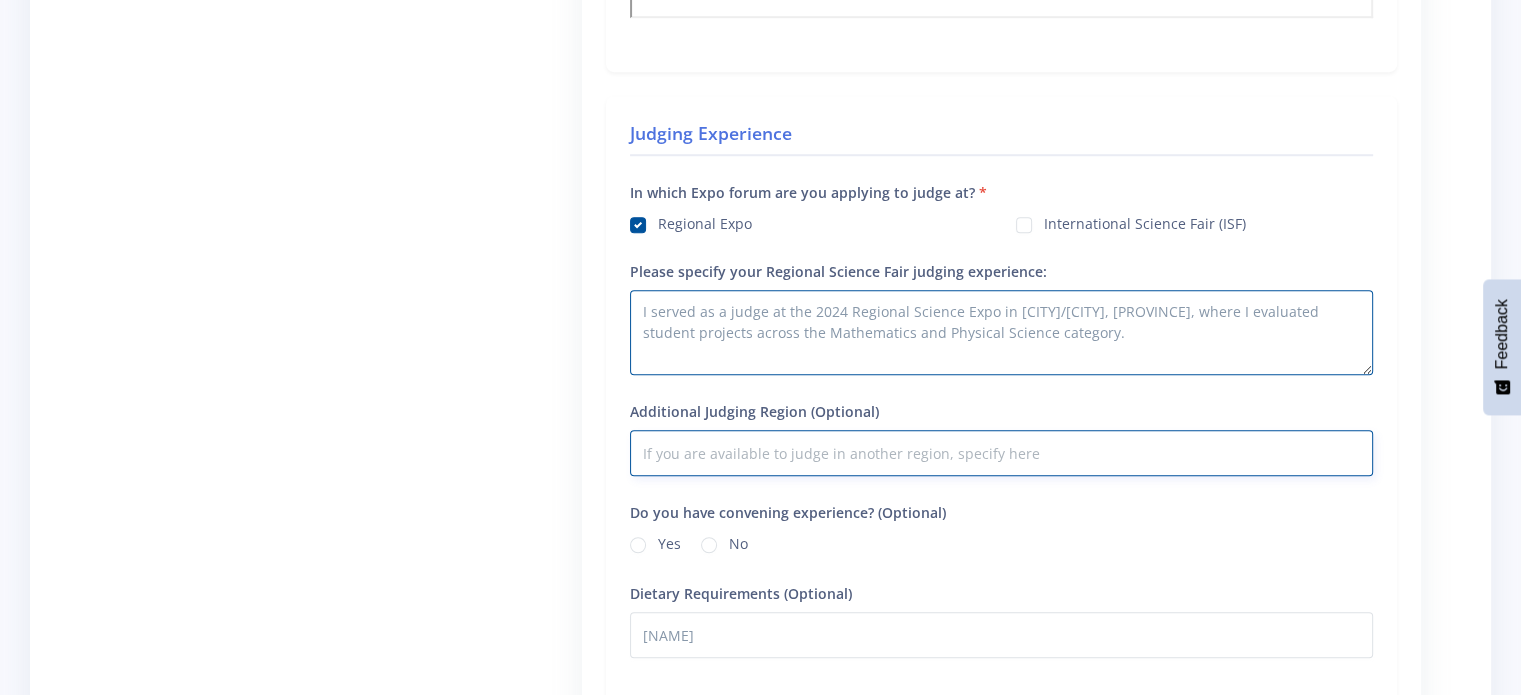click on "Additional Judging Region (Optional)" at bounding box center [1001, 453] 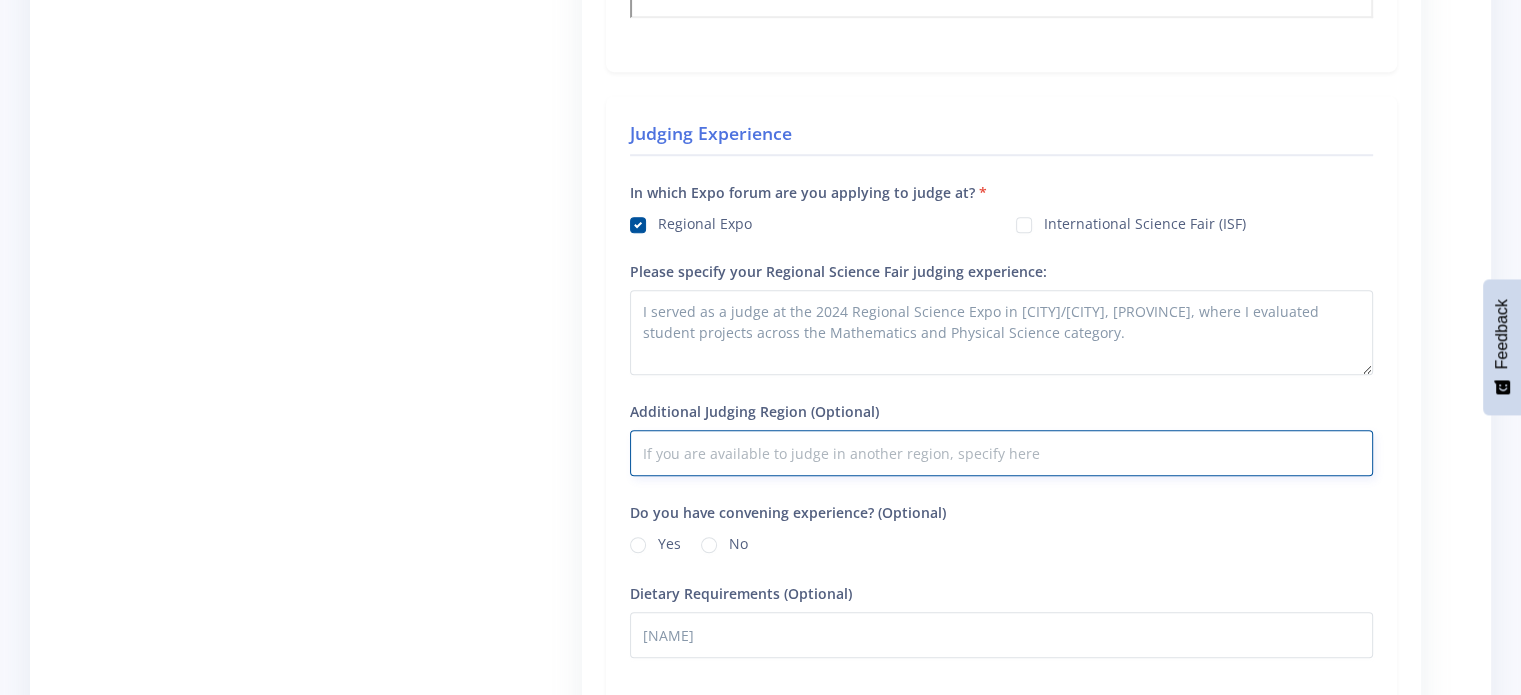 scroll, scrollTop: 1905, scrollLeft: 0, axis: vertical 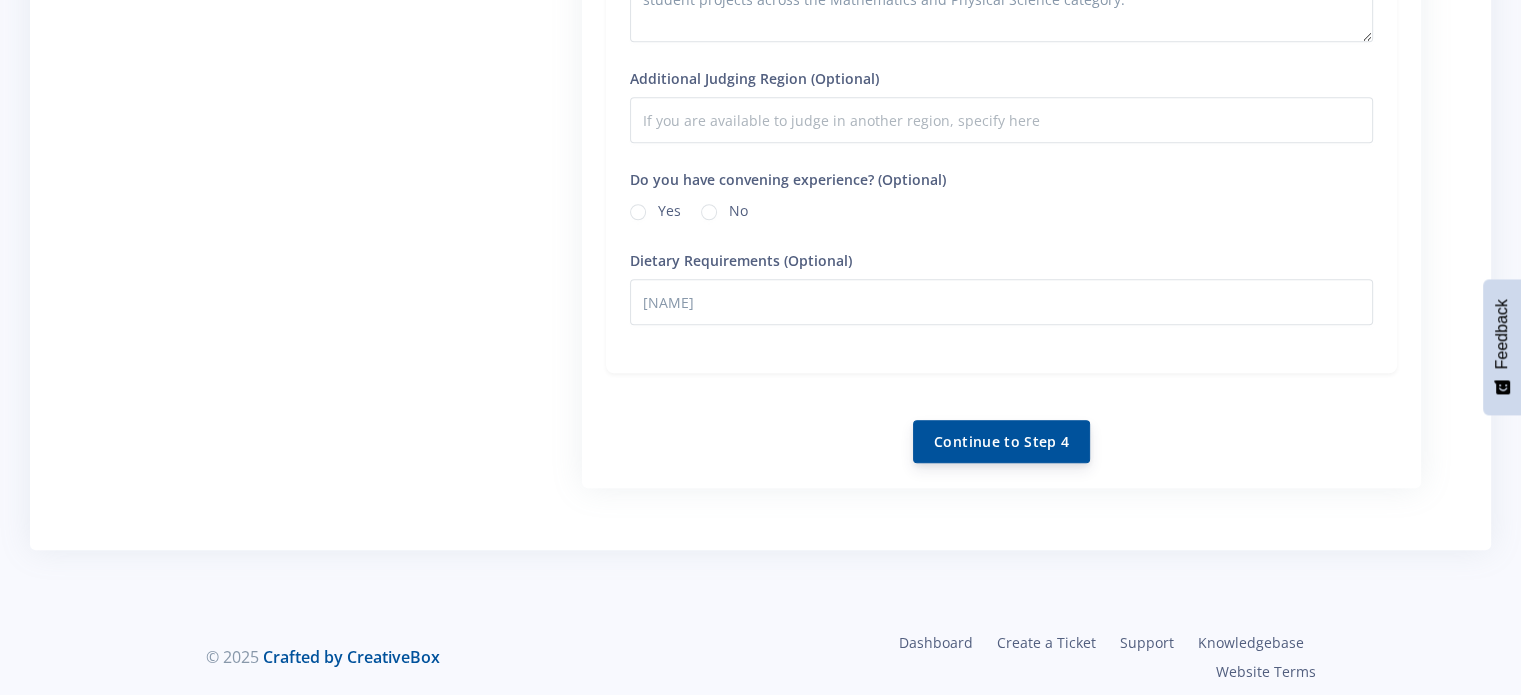 click on "Continue to Step 4" at bounding box center [1001, 441] 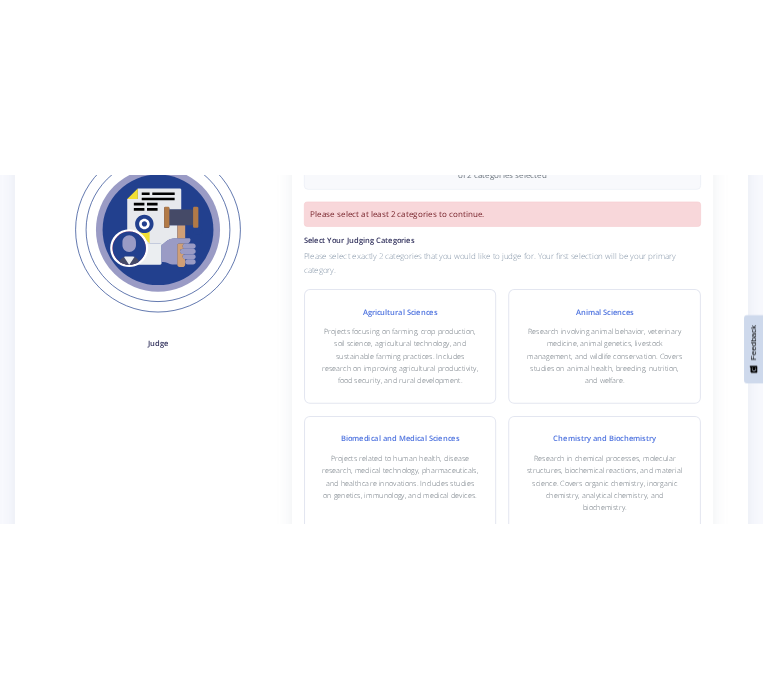 scroll, scrollTop: 0, scrollLeft: 0, axis: both 